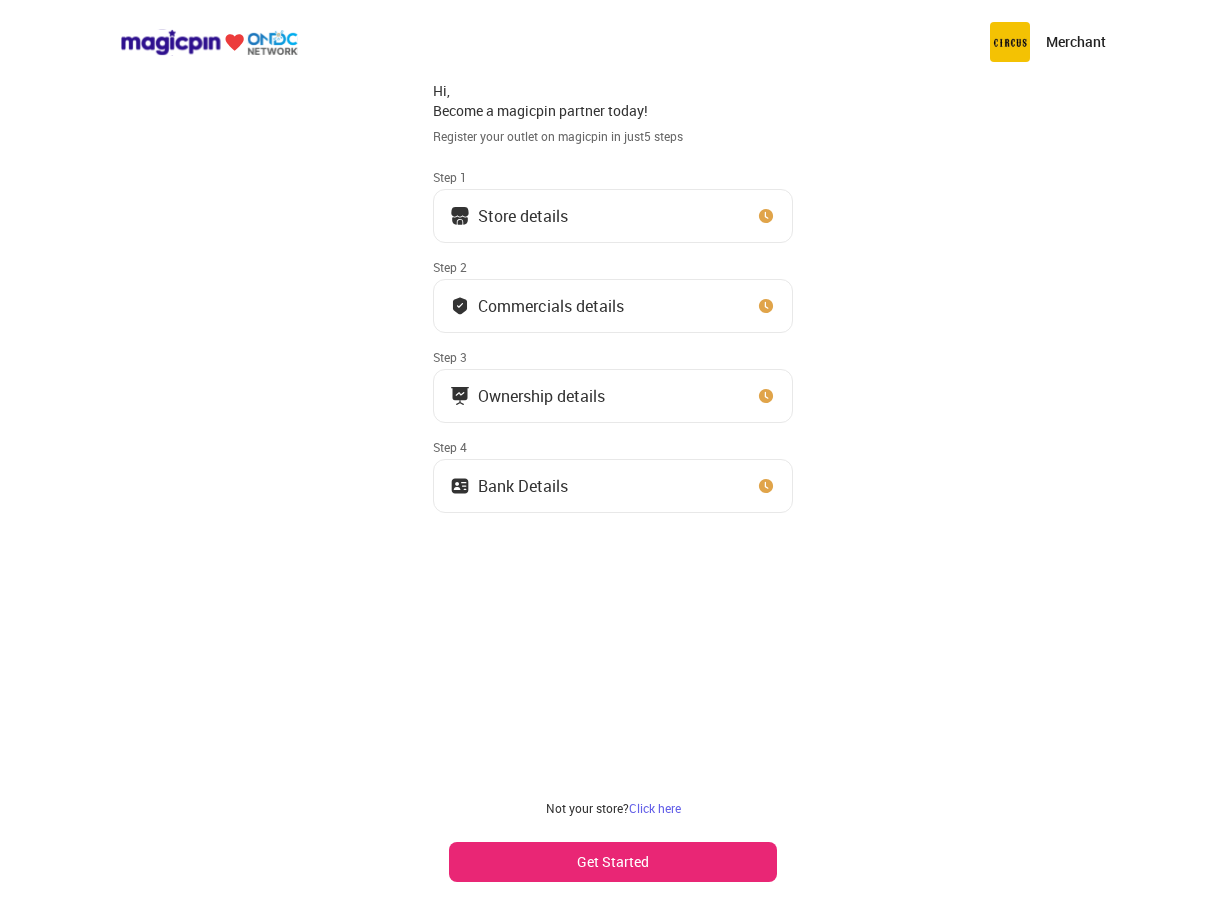 scroll, scrollTop: 0, scrollLeft: 0, axis: both 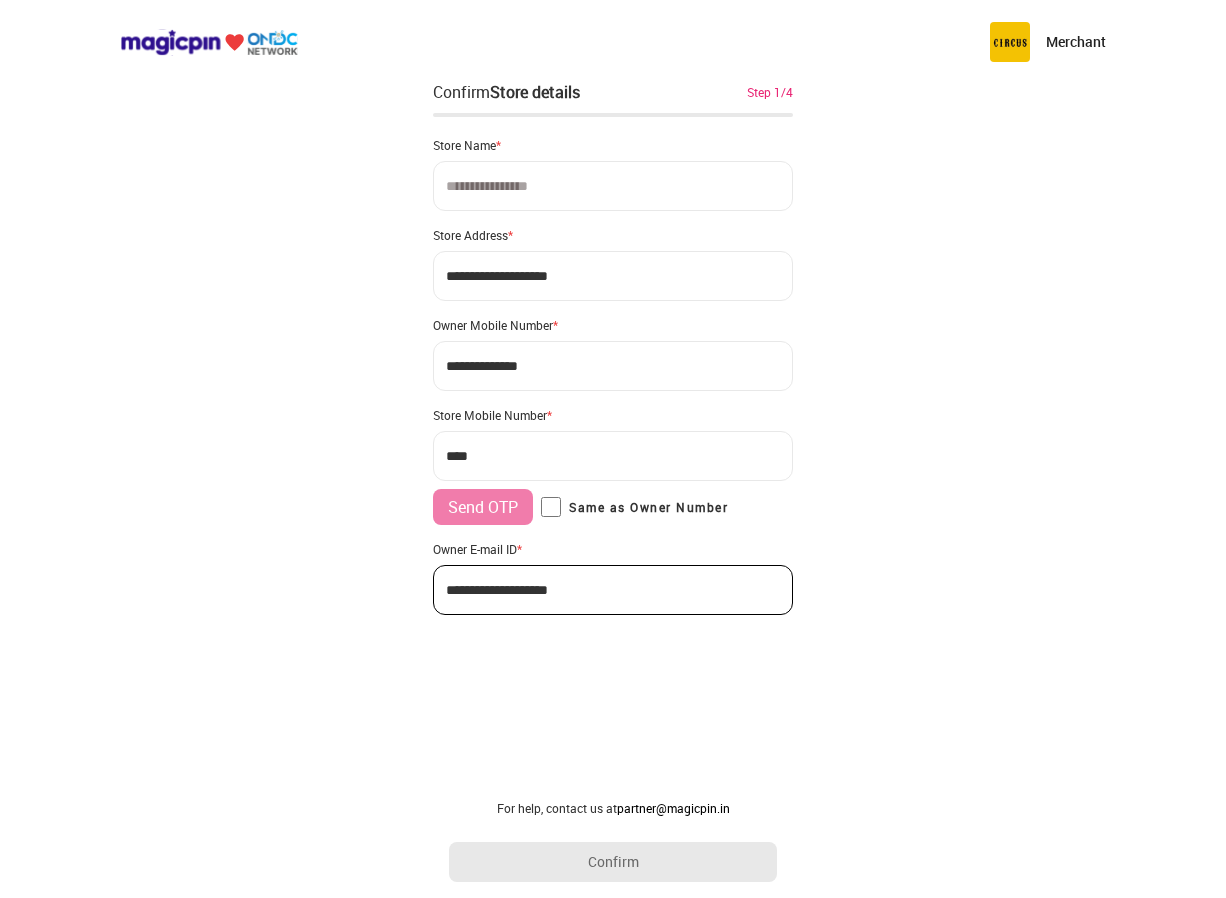 click at bounding box center (613, 186) 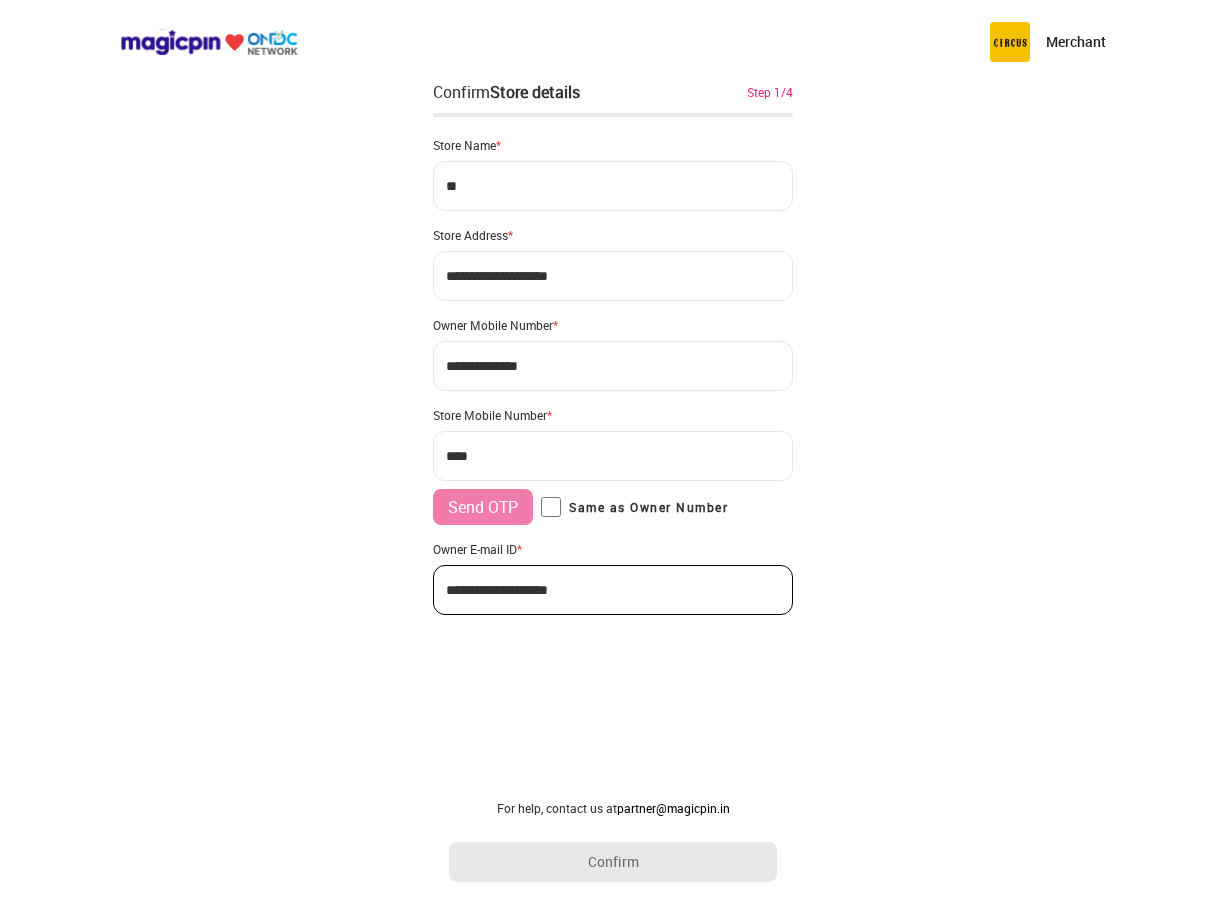 type on "*" 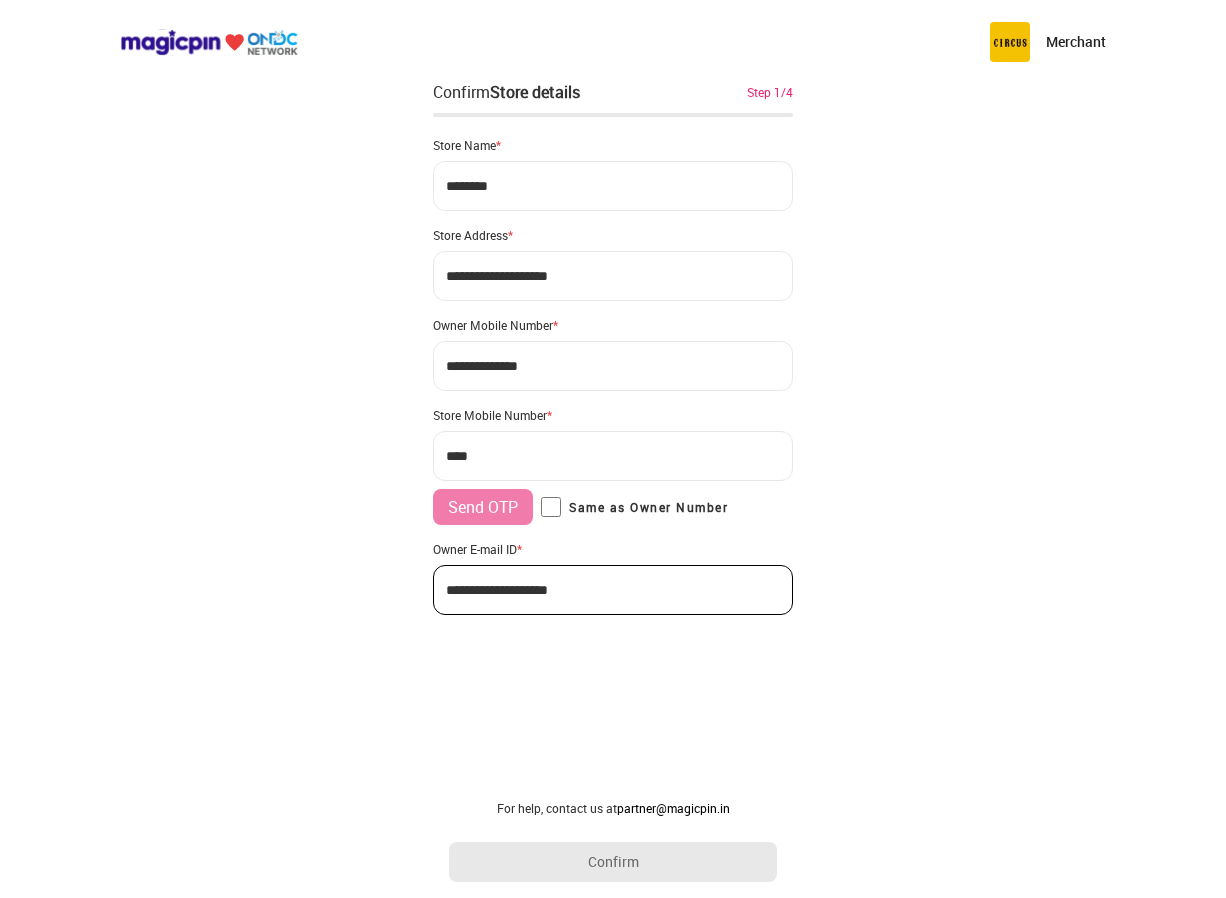 type on "********" 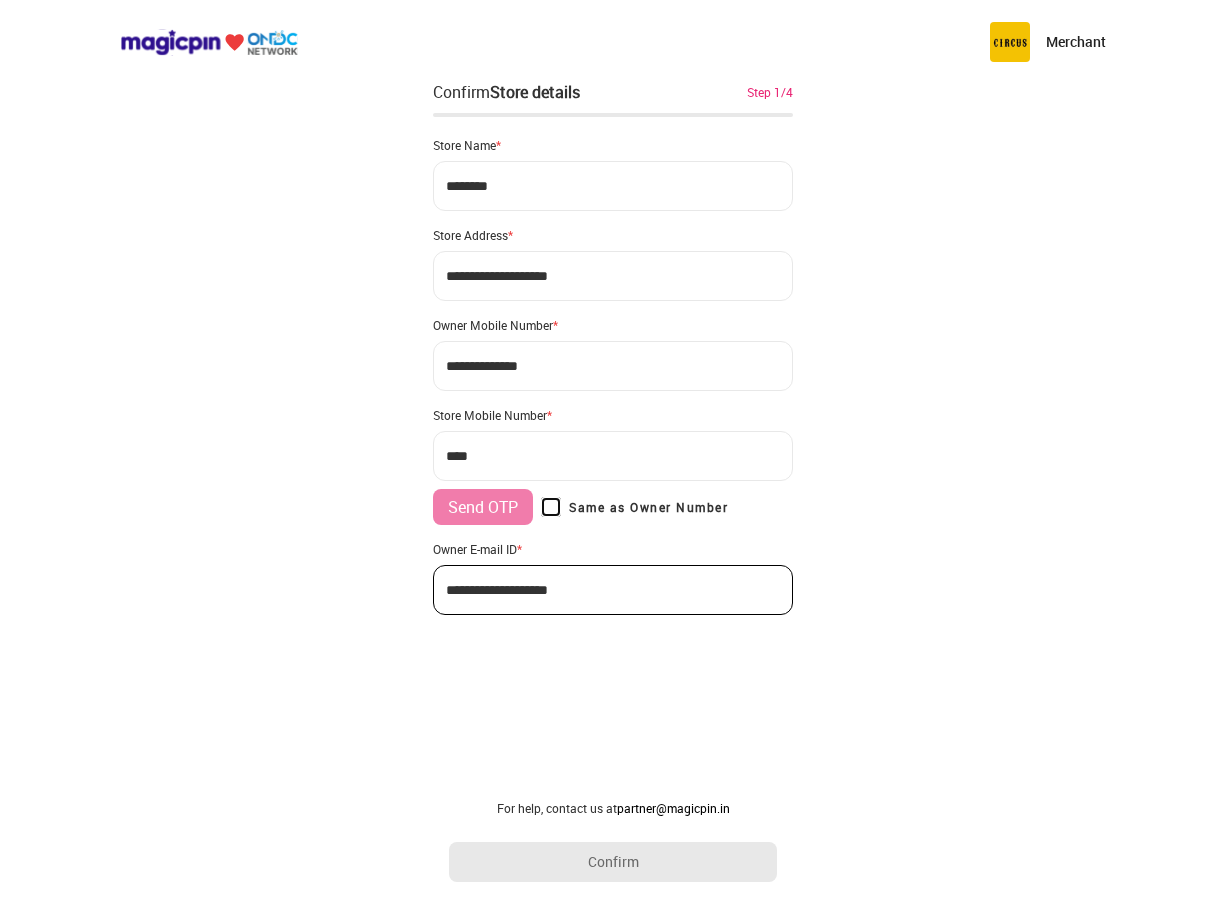 type on "**********" 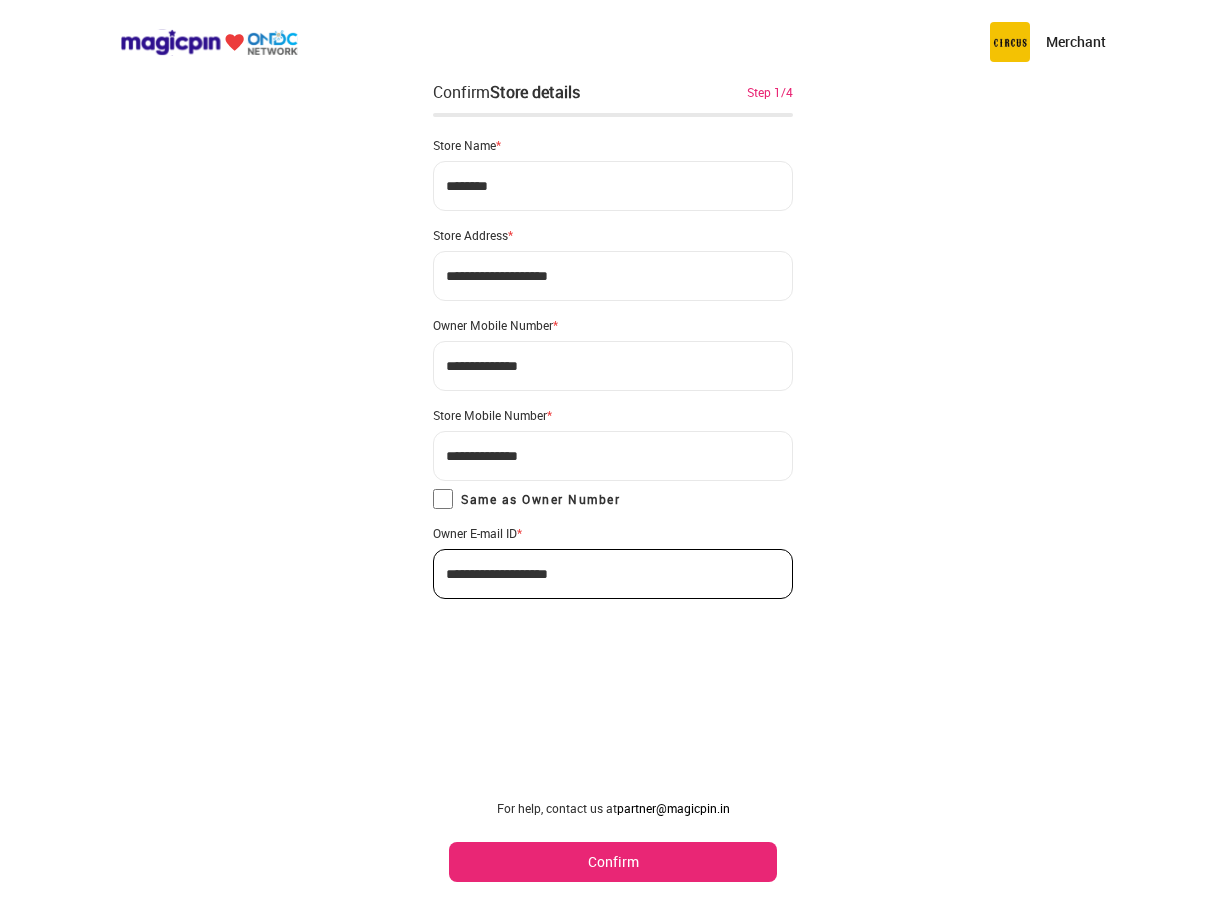 click on "Confirm" at bounding box center (613, 862) 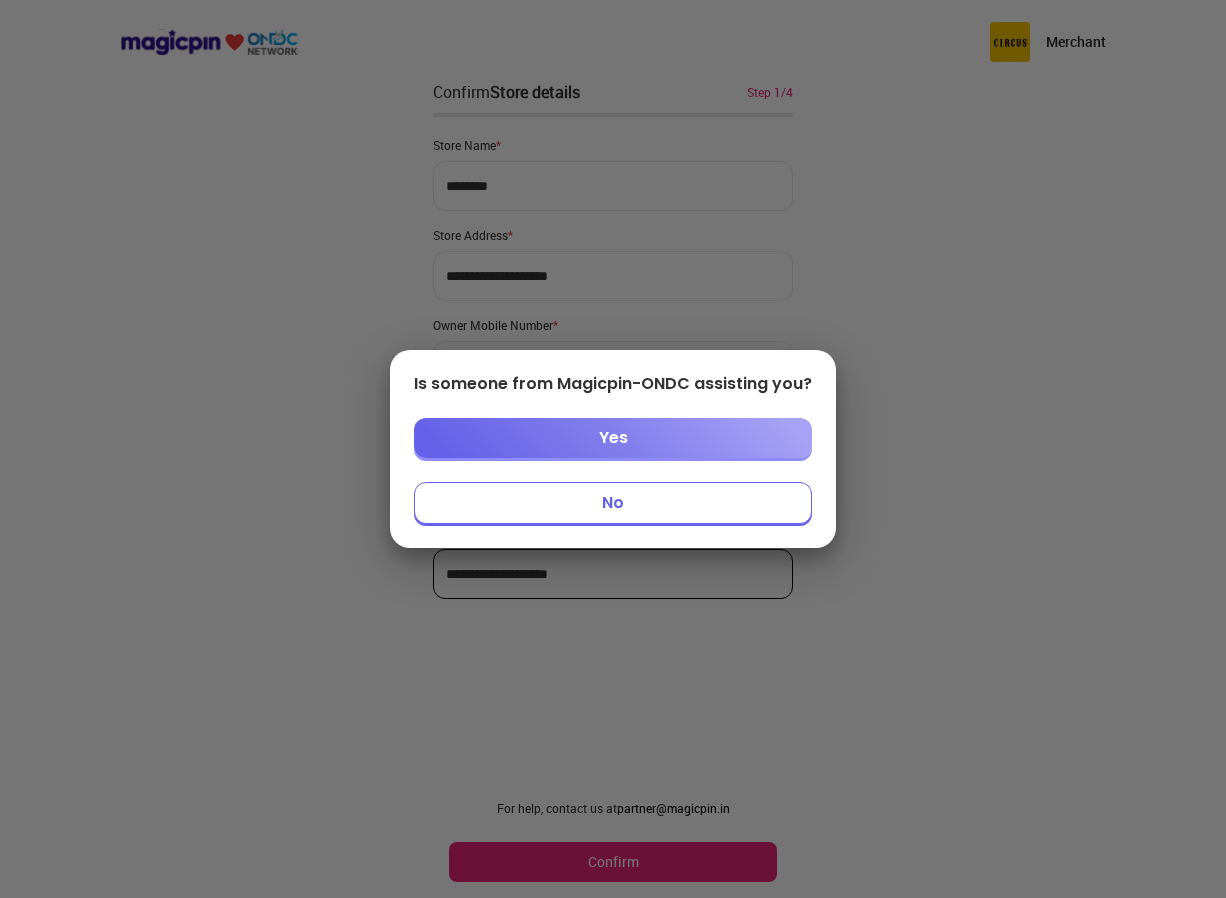 click on "No" at bounding box center [613, 503] 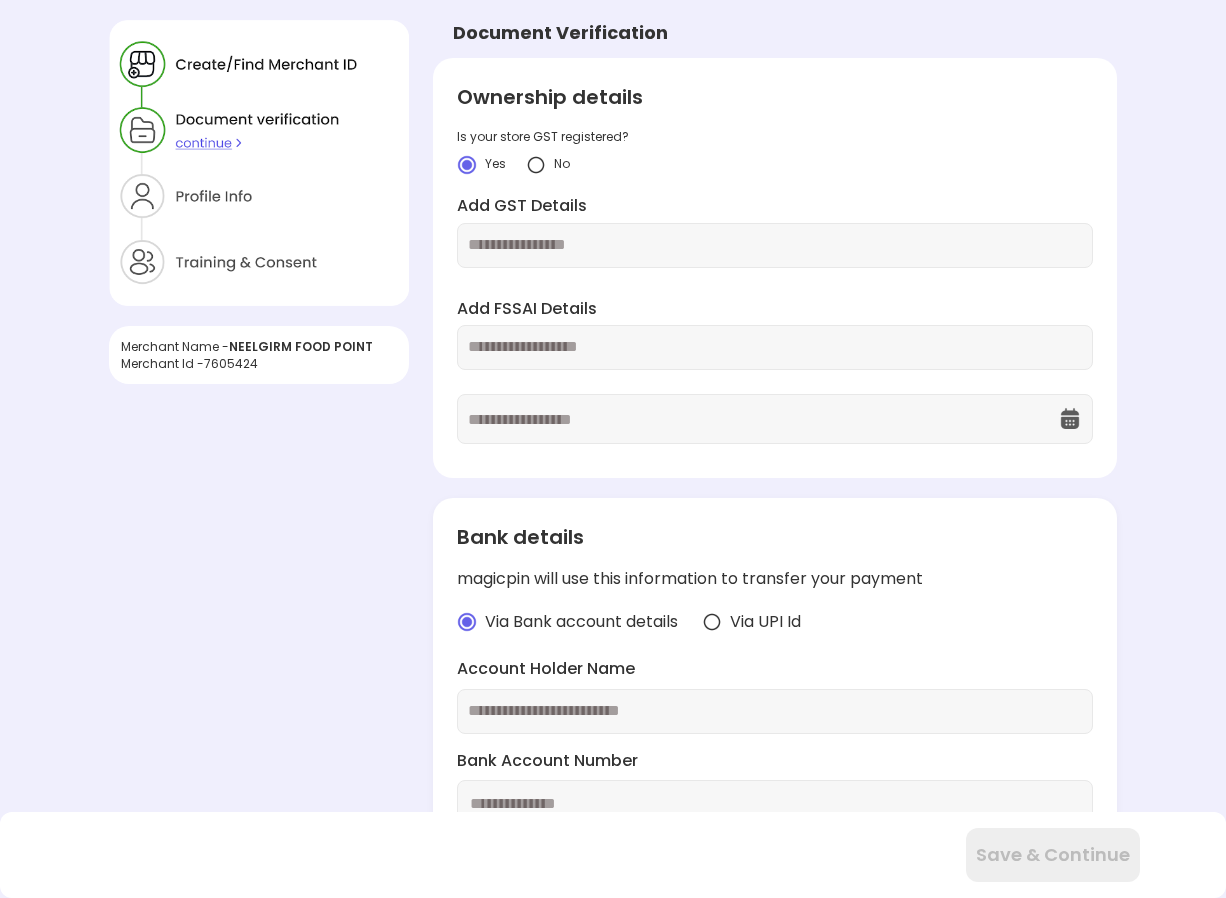 click at bounding box center [536, 165] 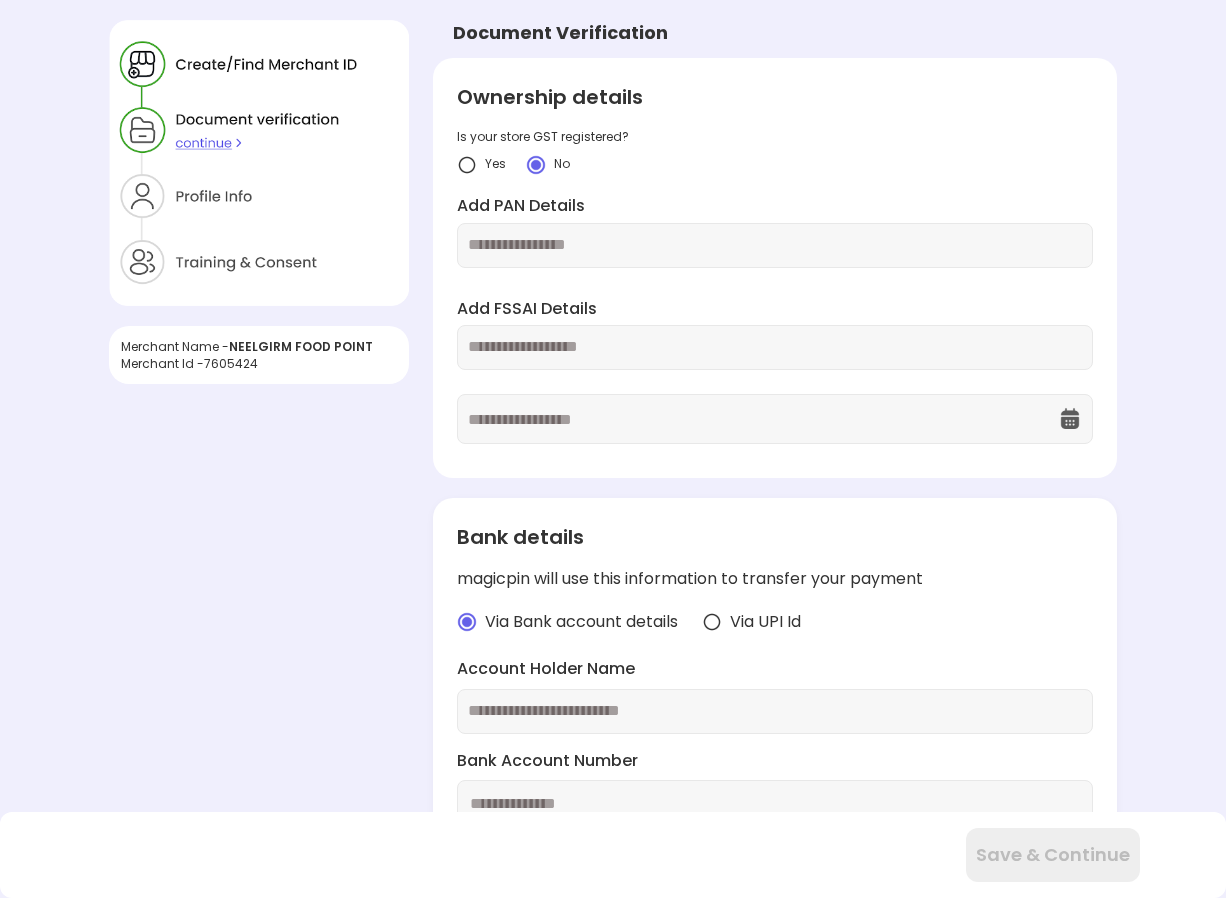 click at bounding box center (775, 245) 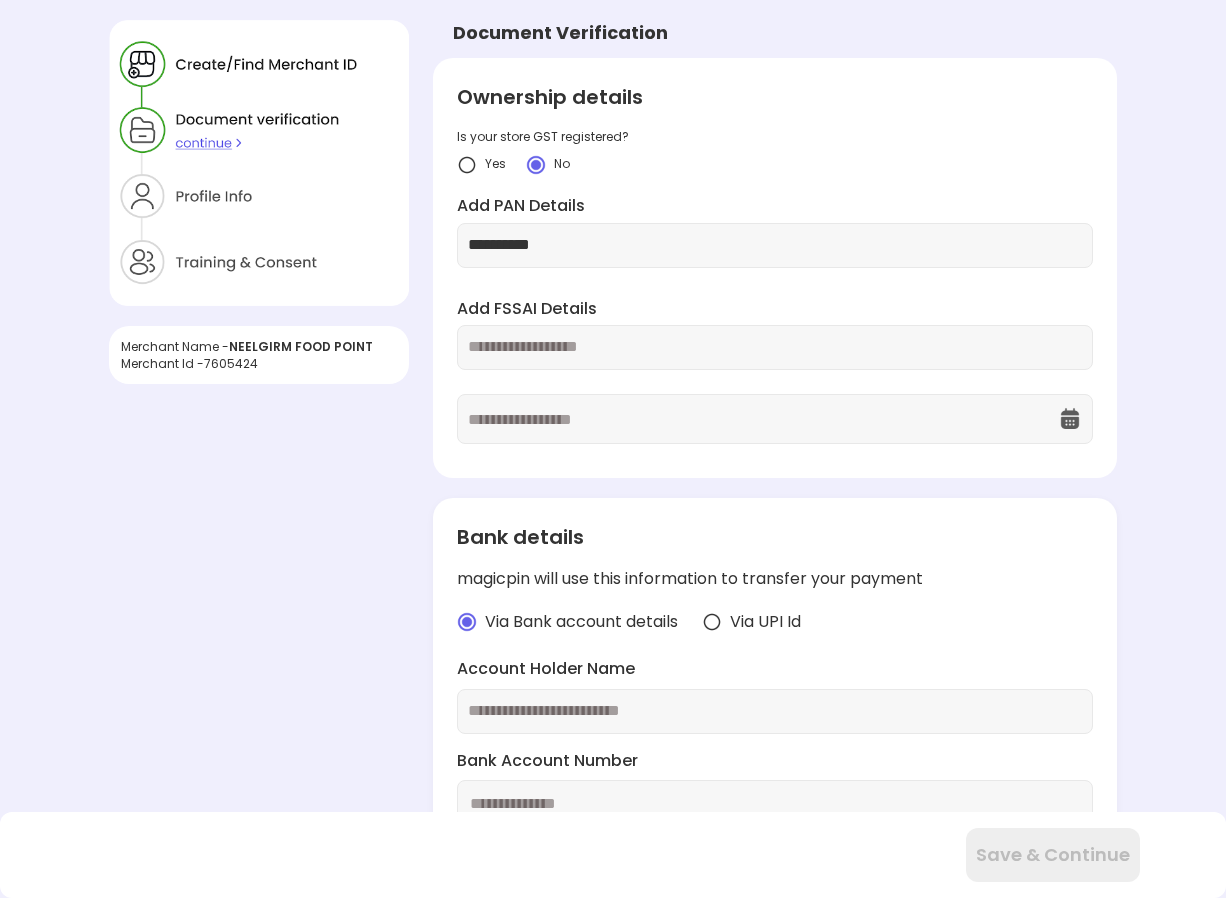 type on "**********" 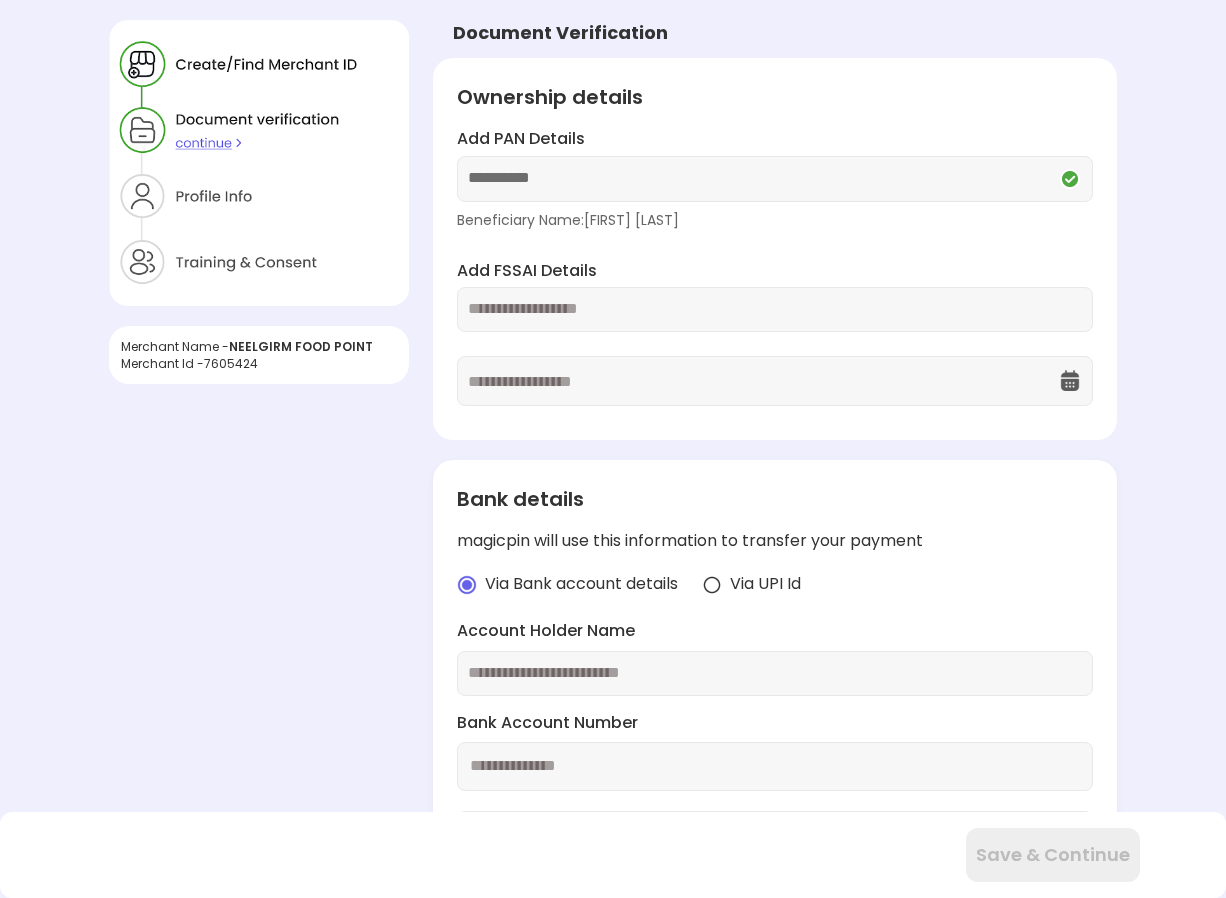 click on "**********" at bounding box center [613, 603] 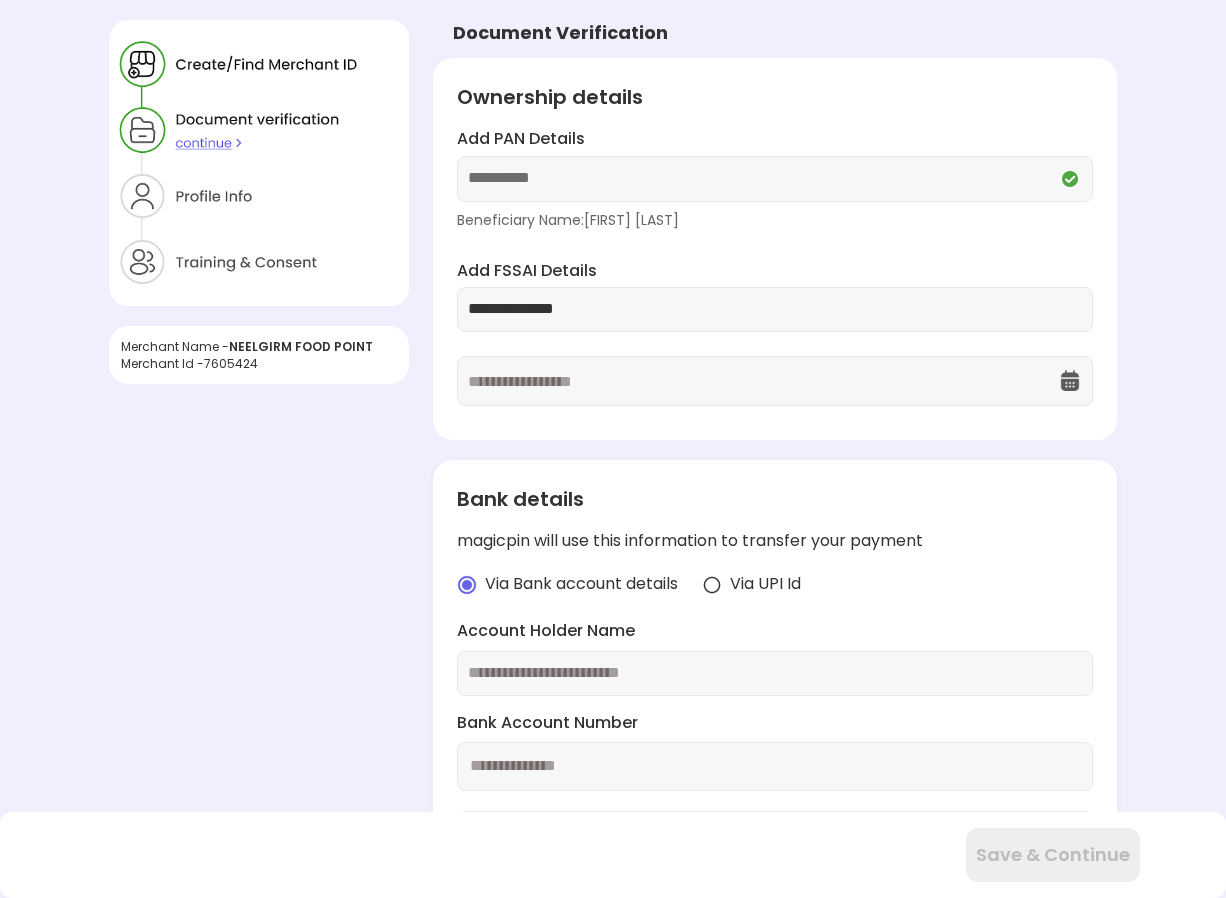 type on "**********" 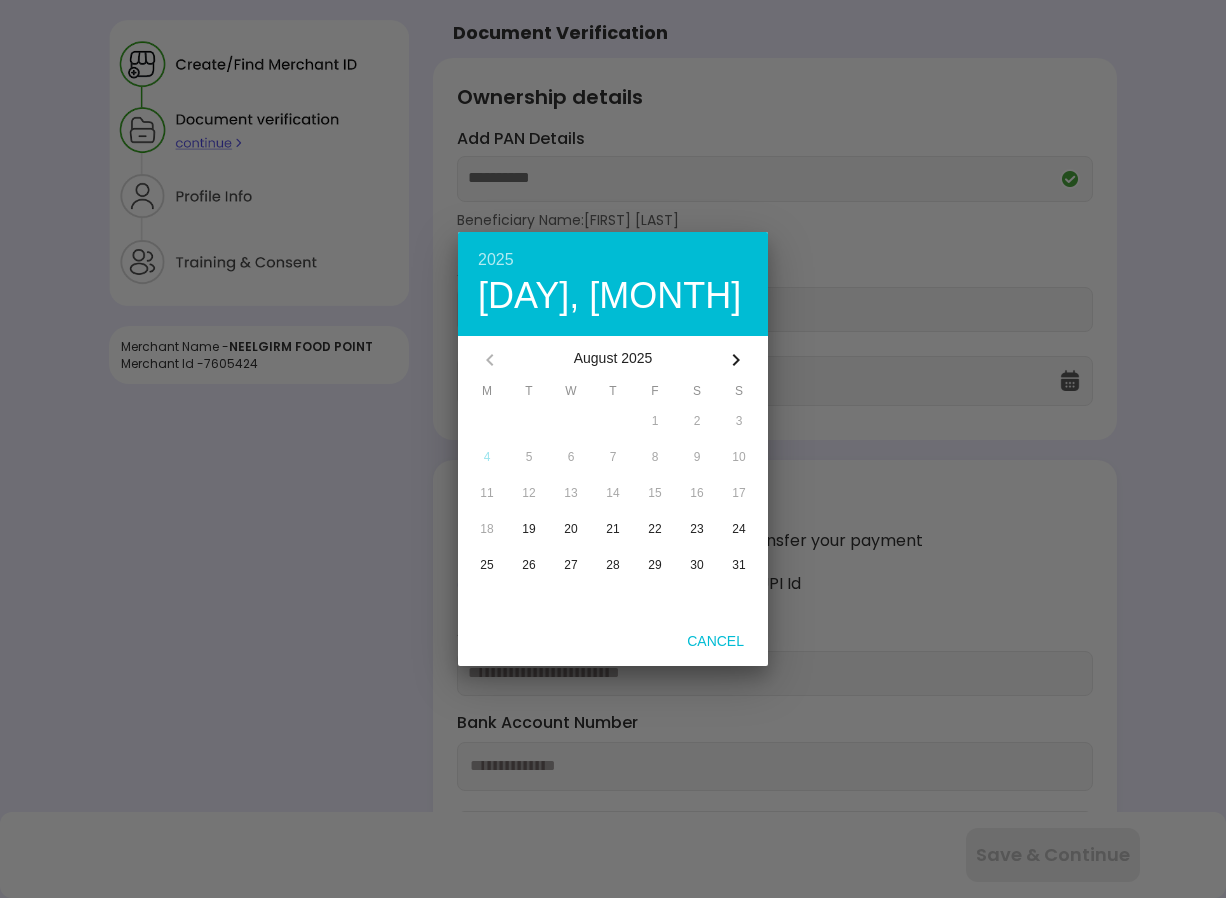 click on "2025" at bounding box center [613, 260] 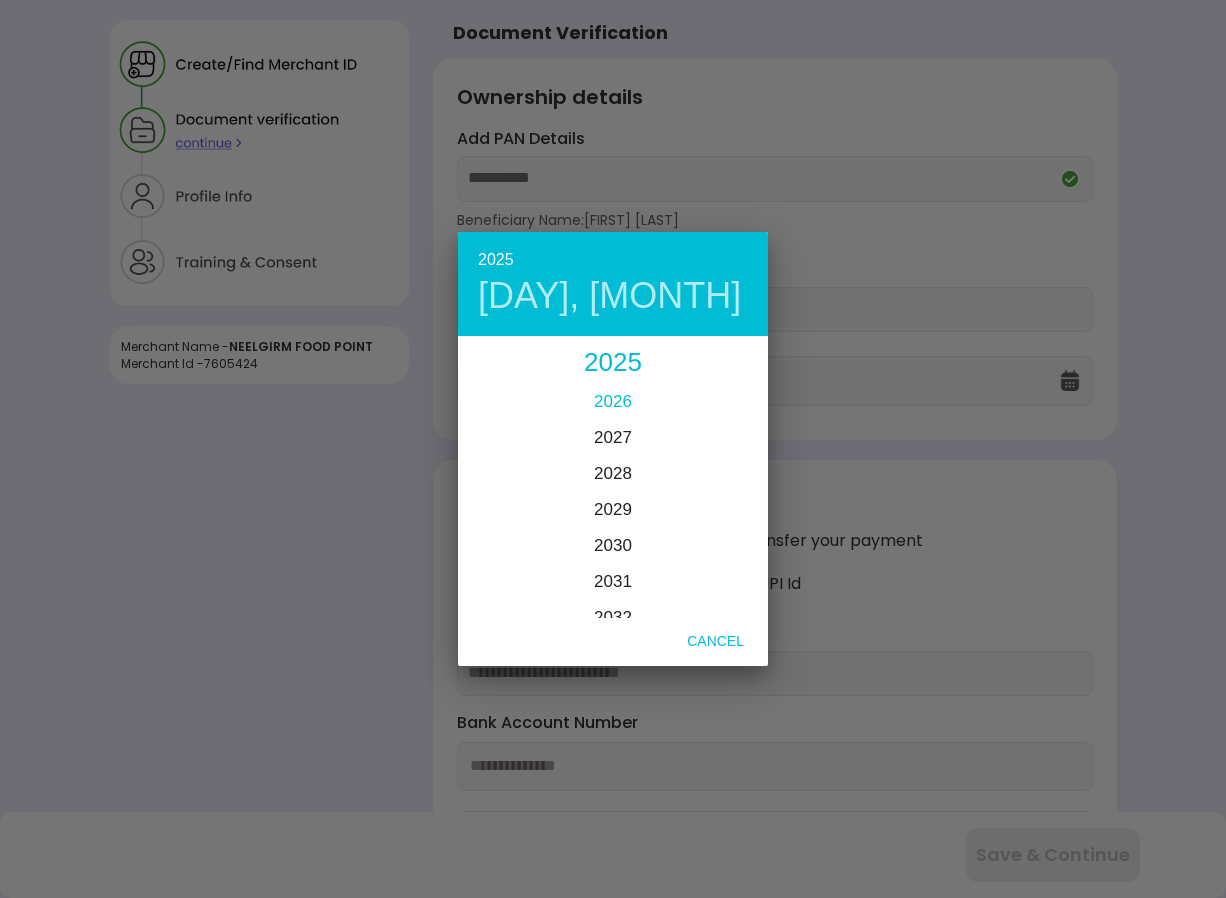 click on "2026" at bounding box center [613, 401] 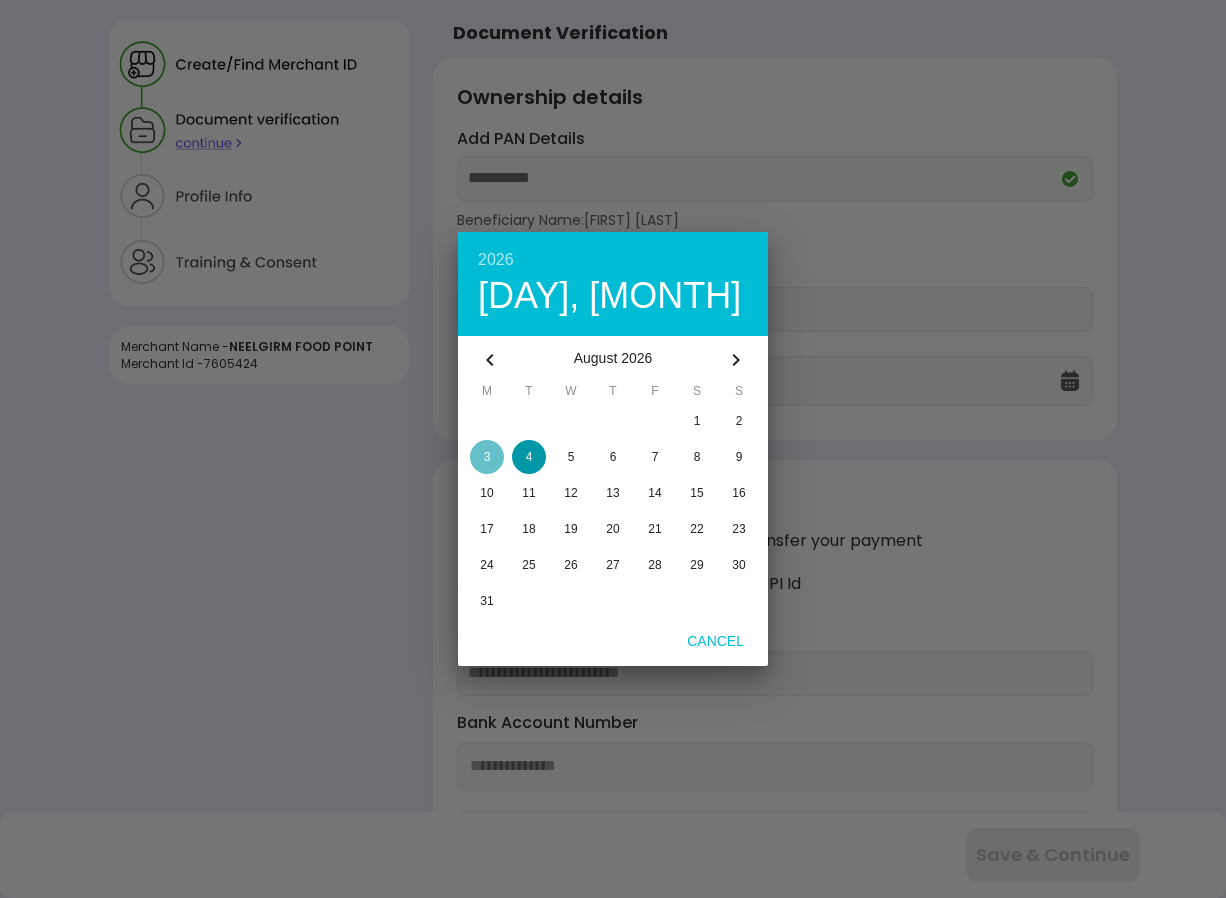 click at bounding box center (487, 457) 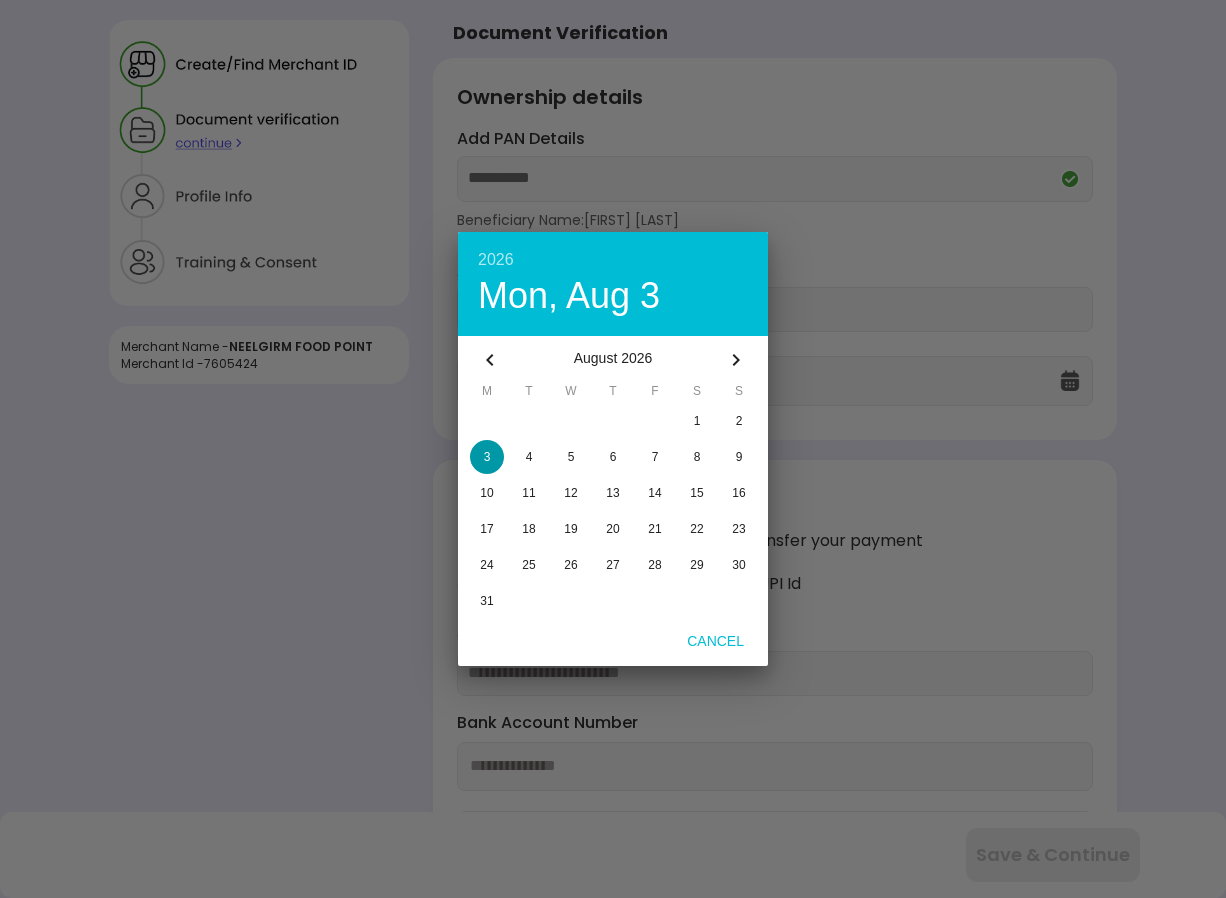 type on "**********" 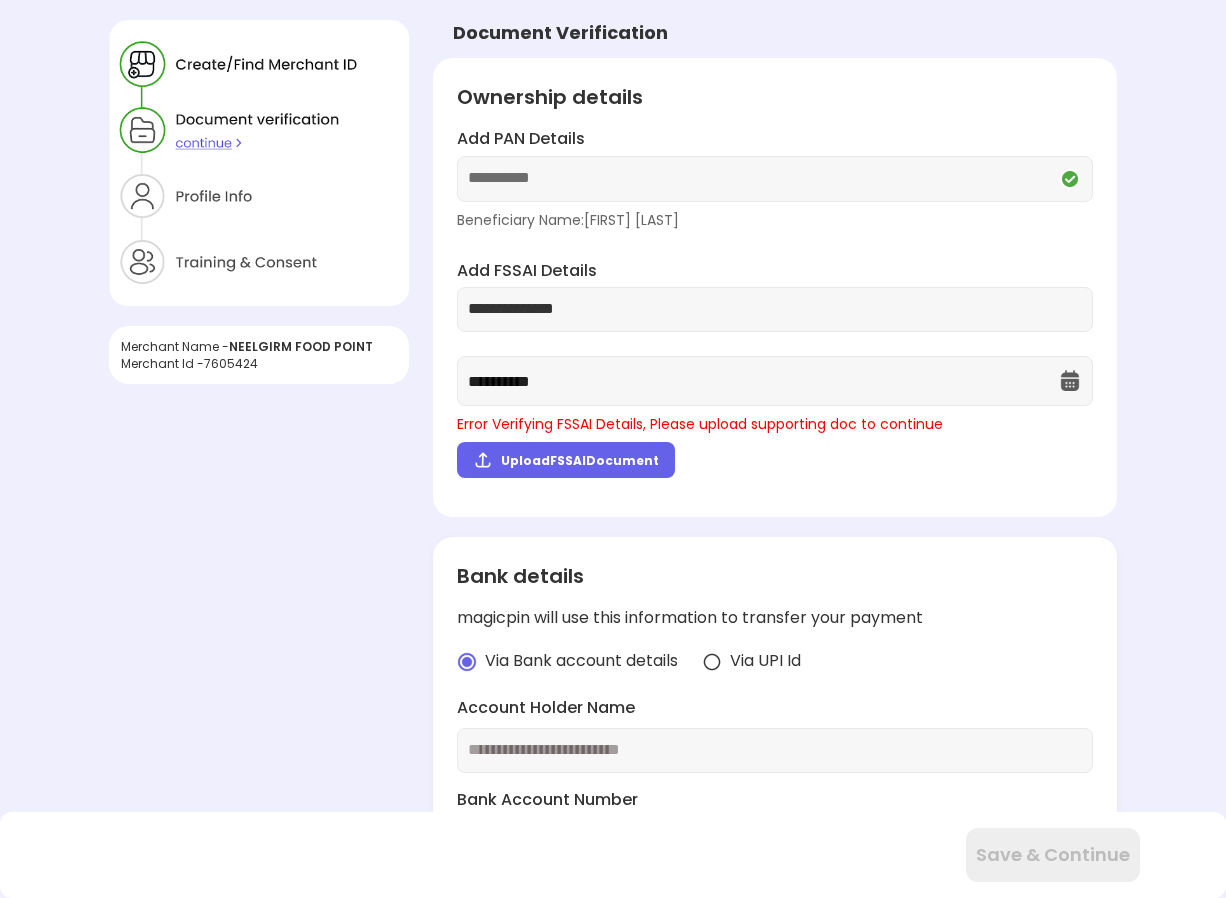 click on "Upload  FSSAI  Document" at bounding box center (580, 460) 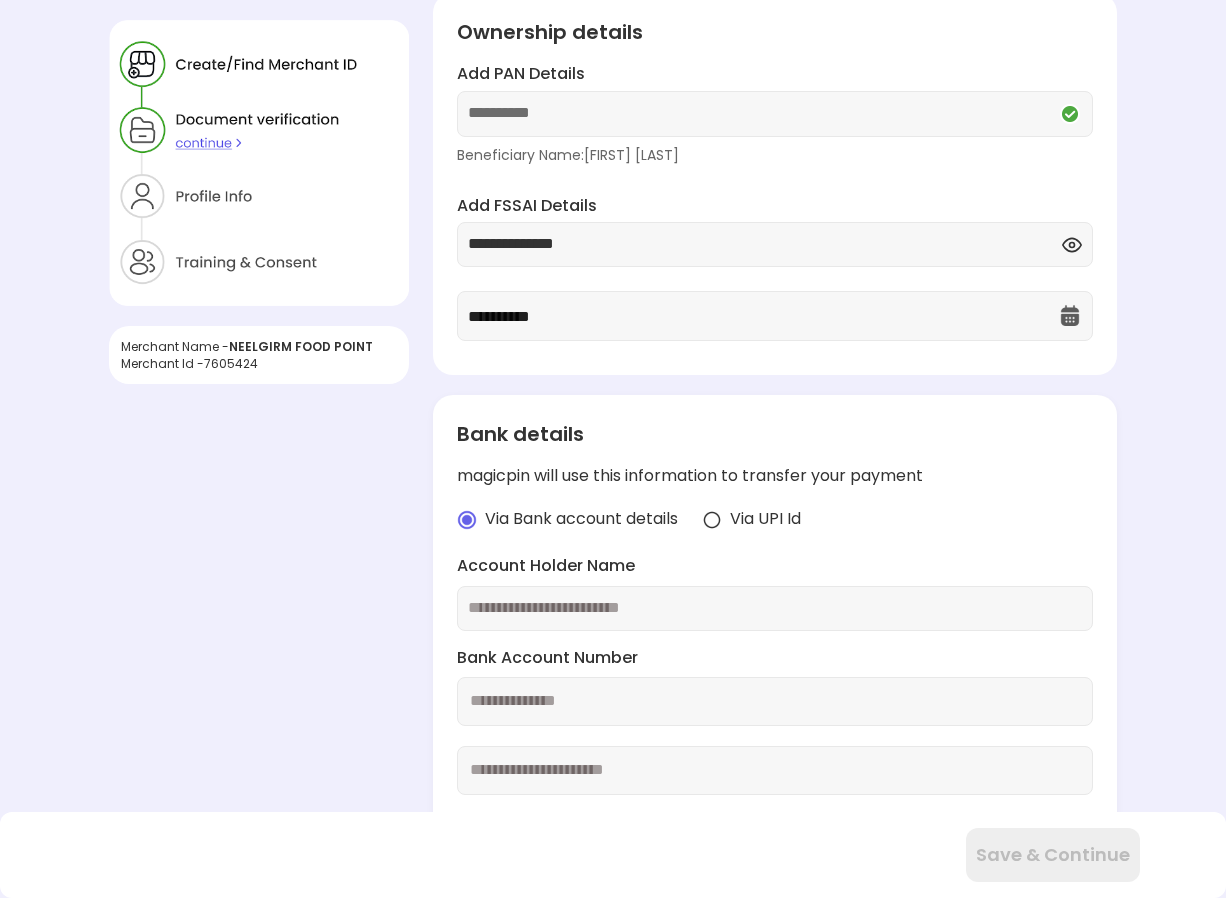 scroll, scrollTop: 100, scrollLeft: 0, axis: vertical 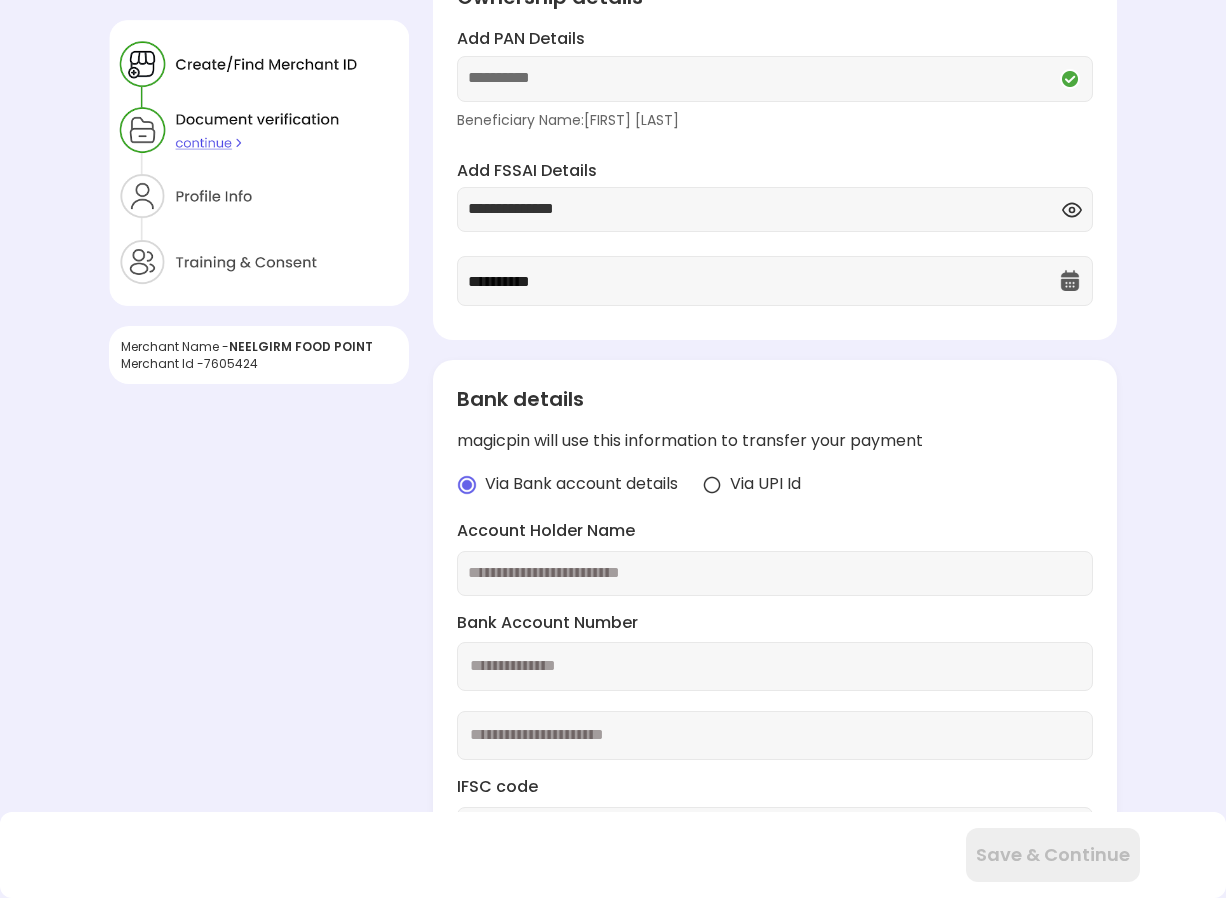 click at bounding box center (775, 573) 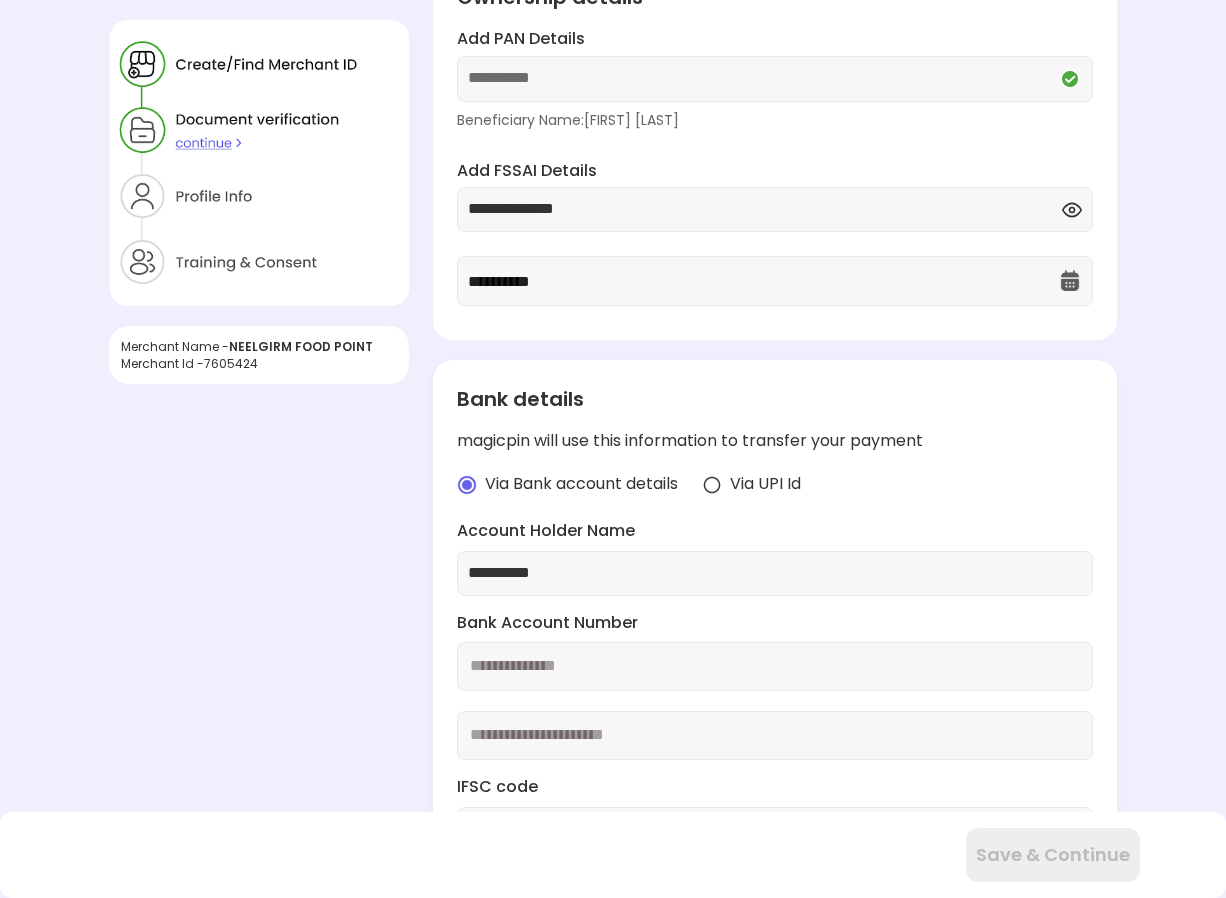 type on "**********" 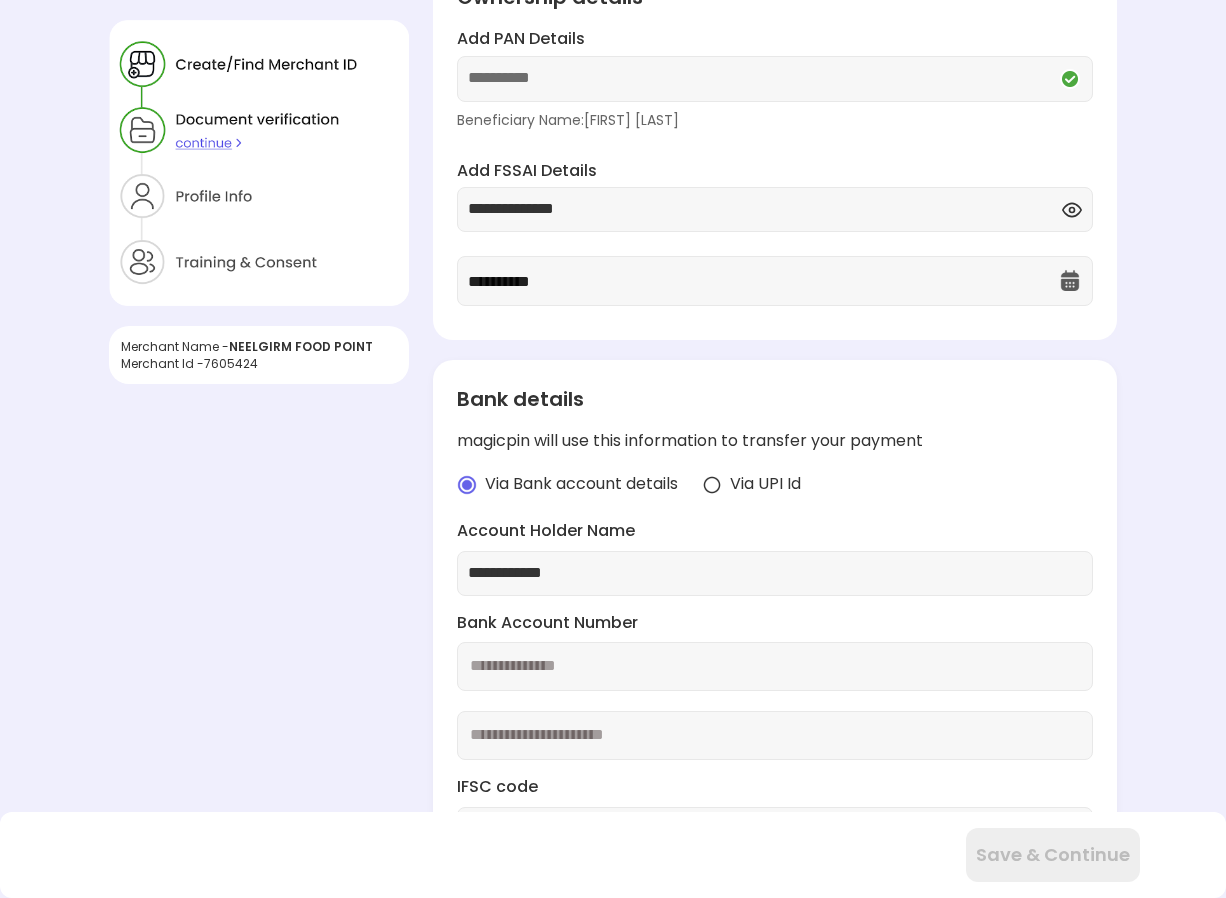 type on "**********" 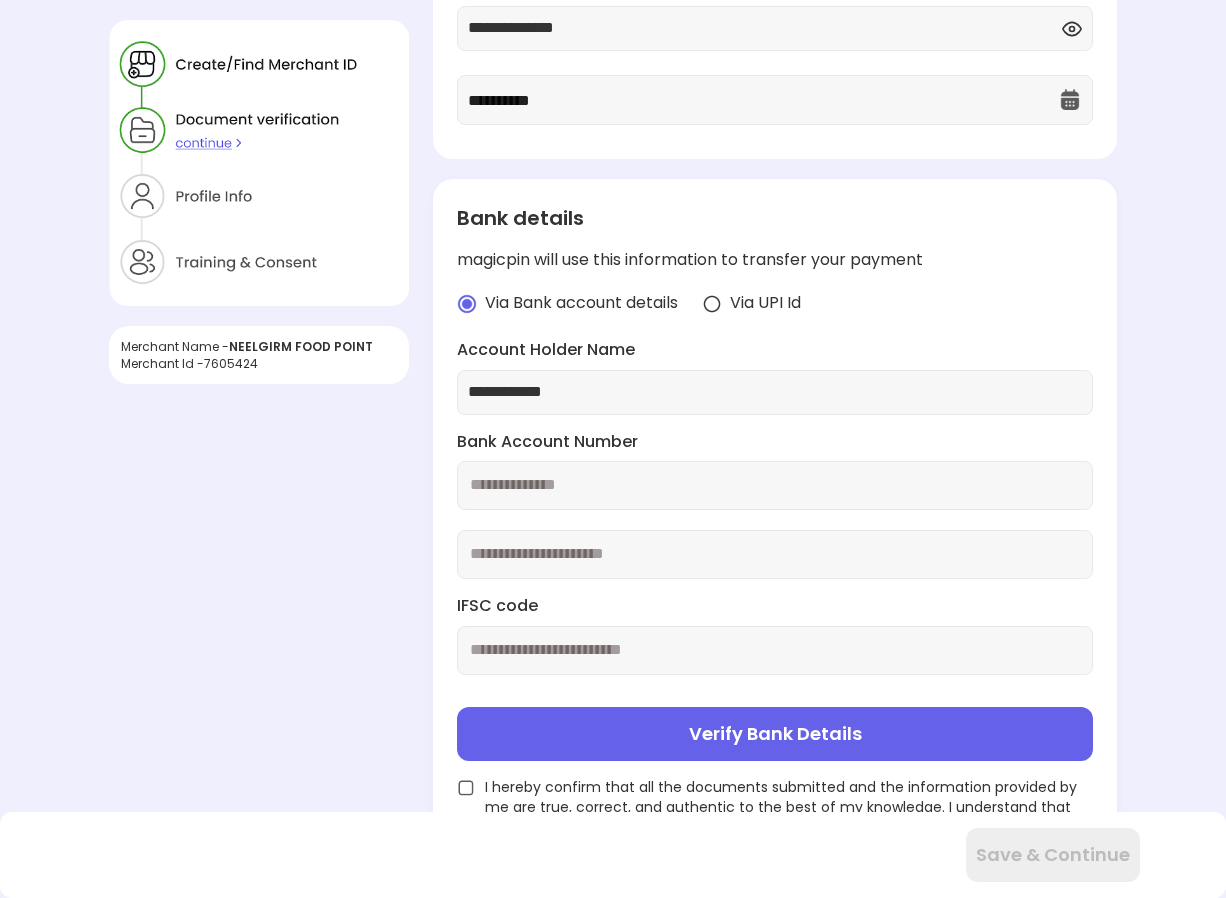 scroll, scrollTop: 308, scrollLeft: 0, axis: vertical 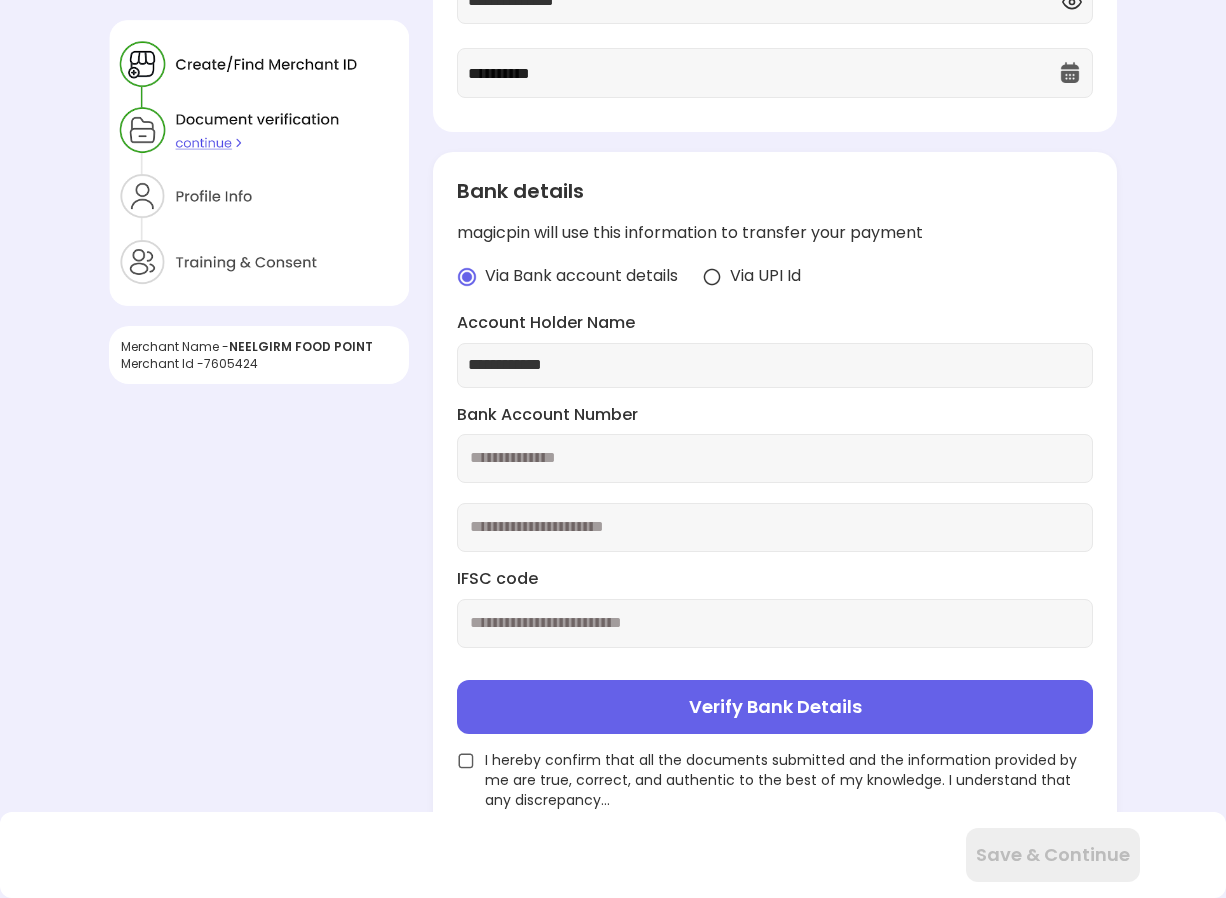 type on "**********" 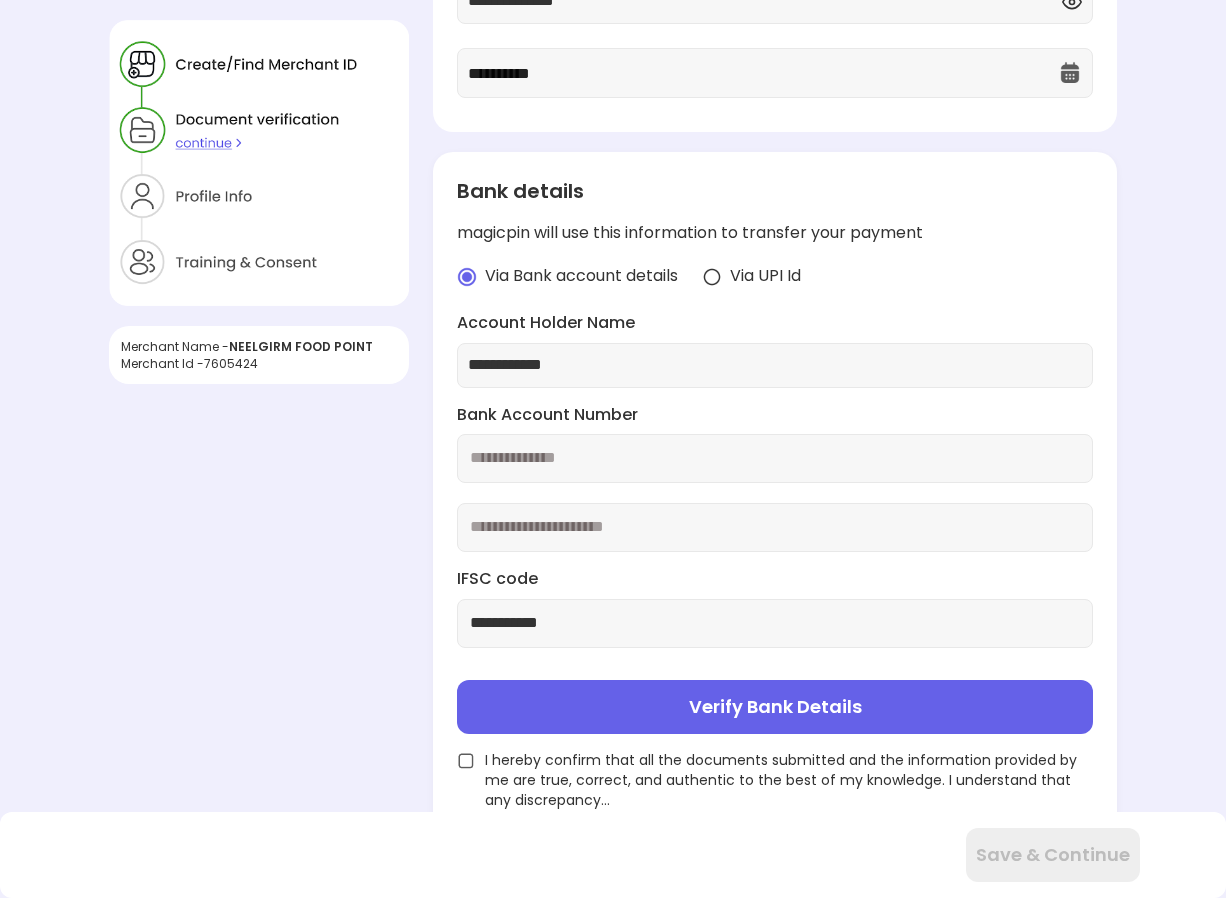 type on "**********" 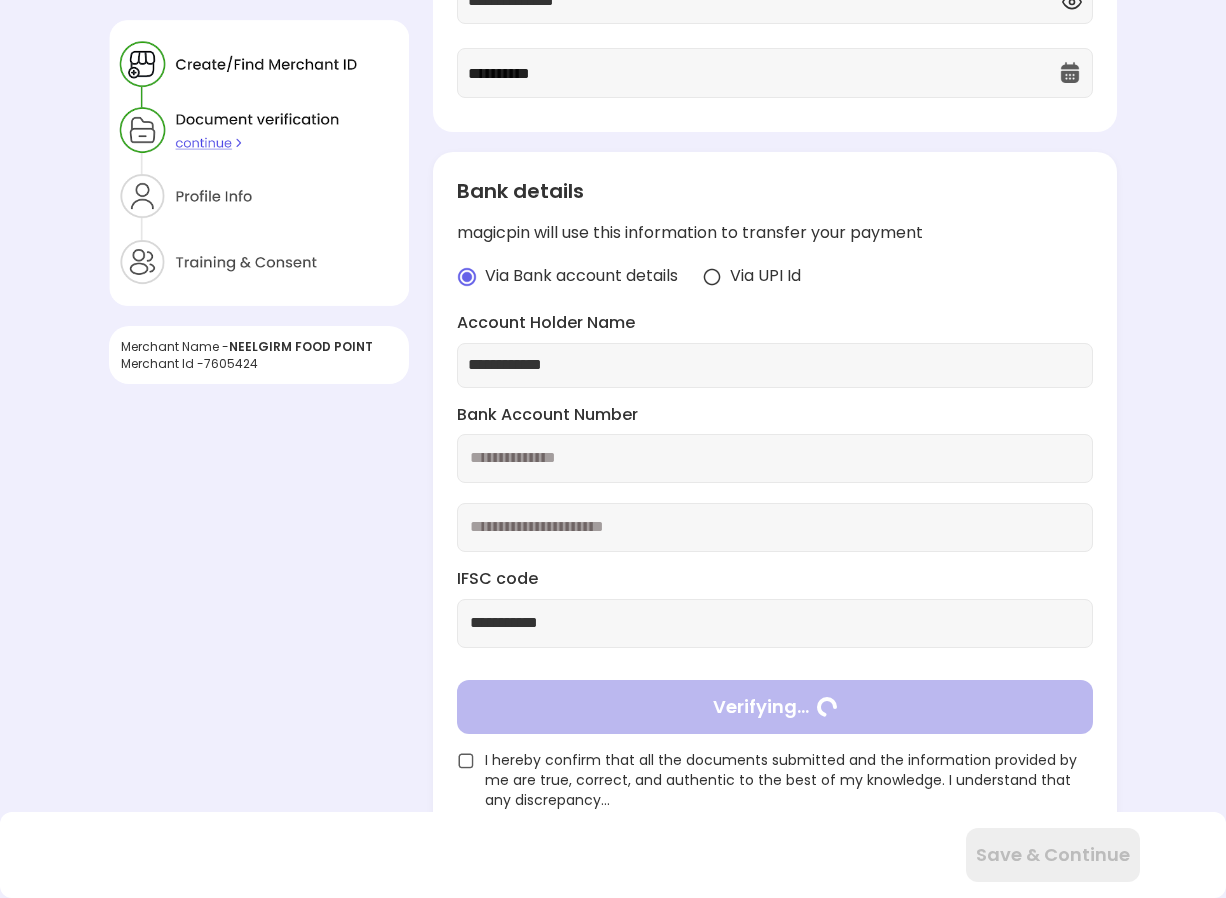 scroll, scrollTop: 135, scrollLeft: 0, axis: vertical 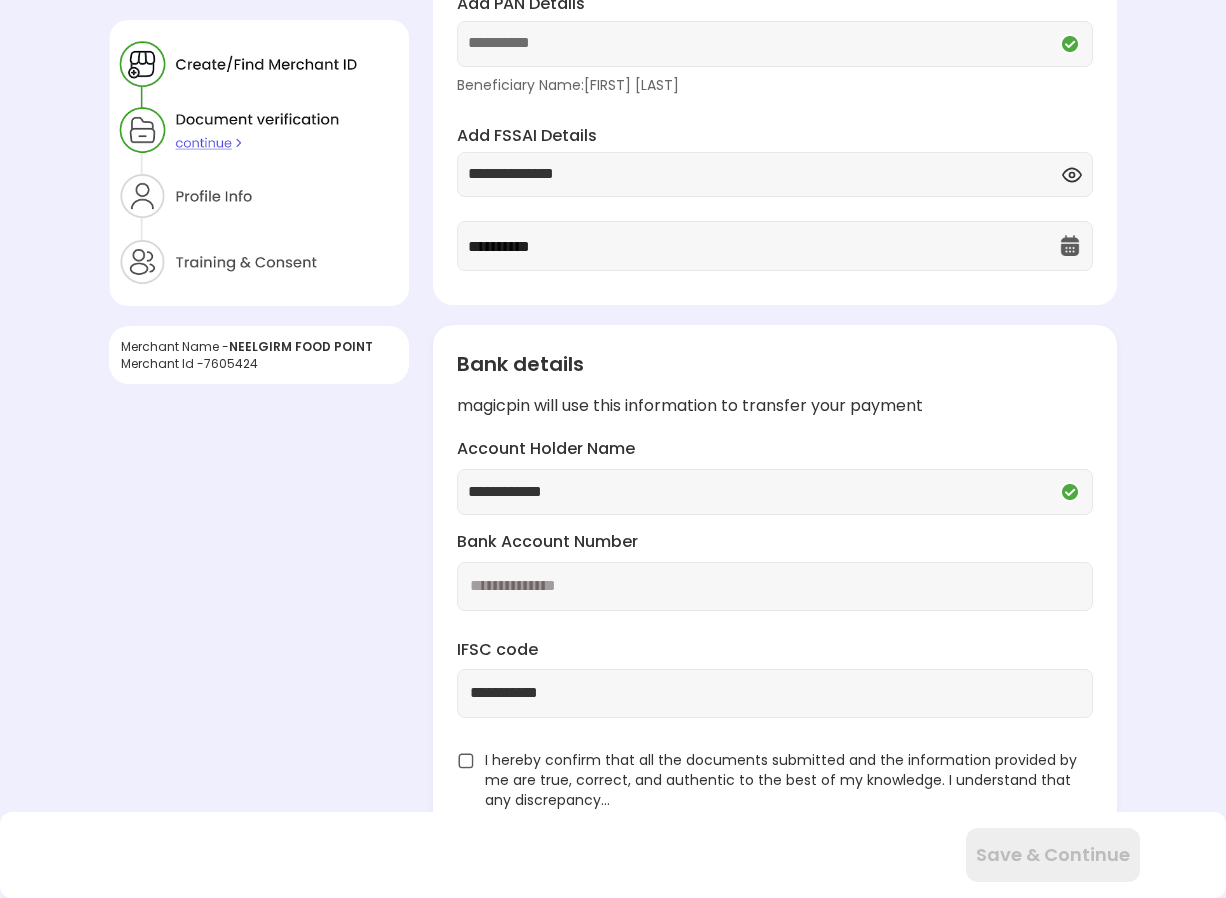click at bounding box center (466, 761) 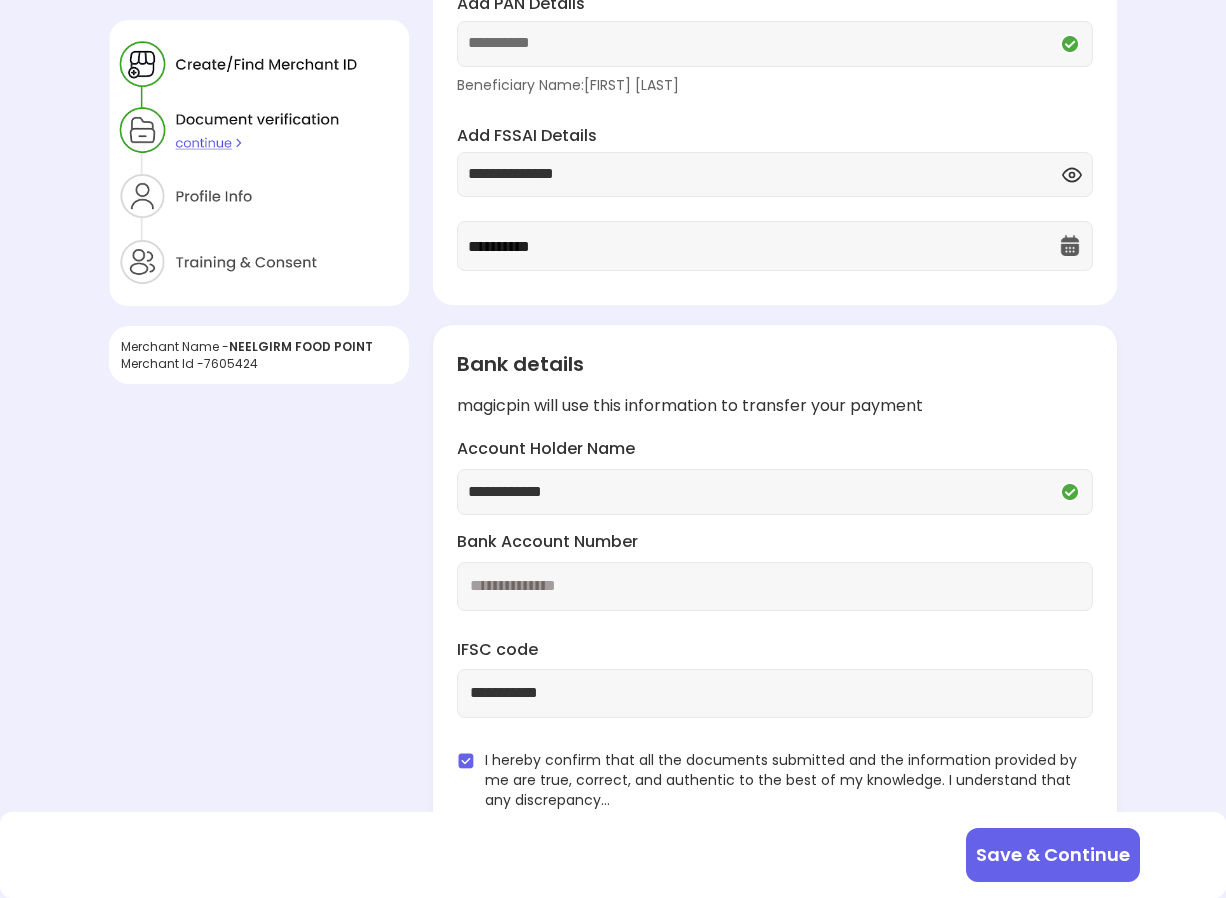 click on "Save & Continue" at bounding box center [1053, 855] 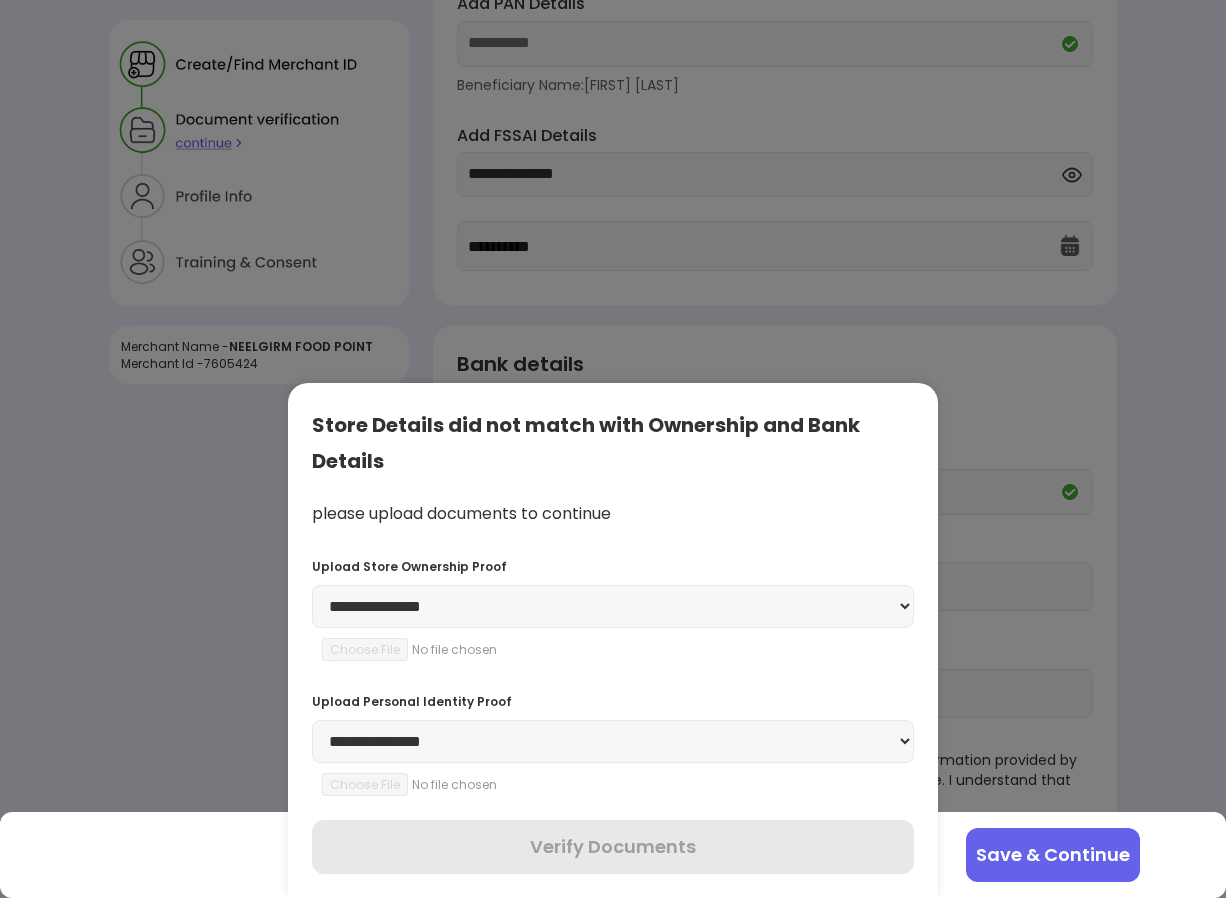 click on "**********" at bounding box center [613, 606] 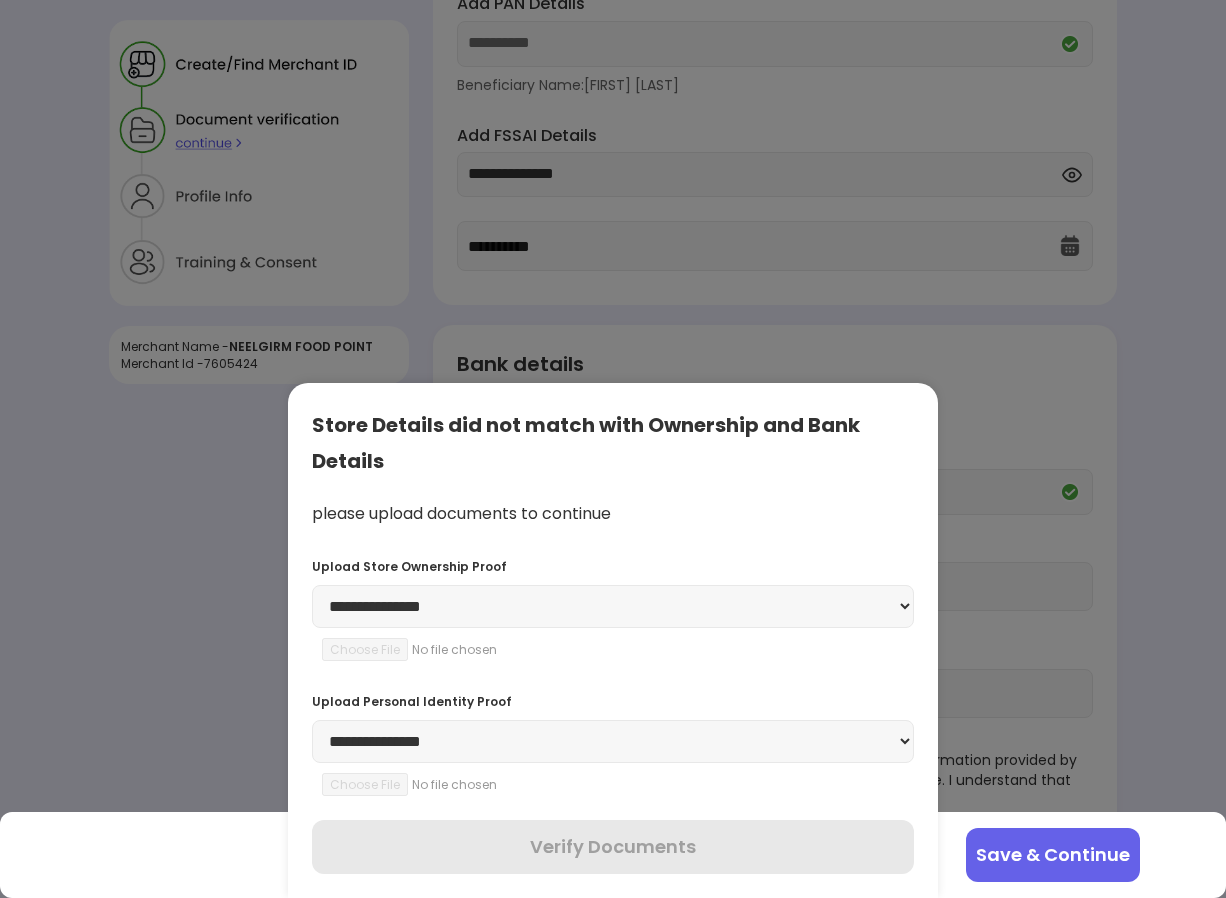 select on "**********" 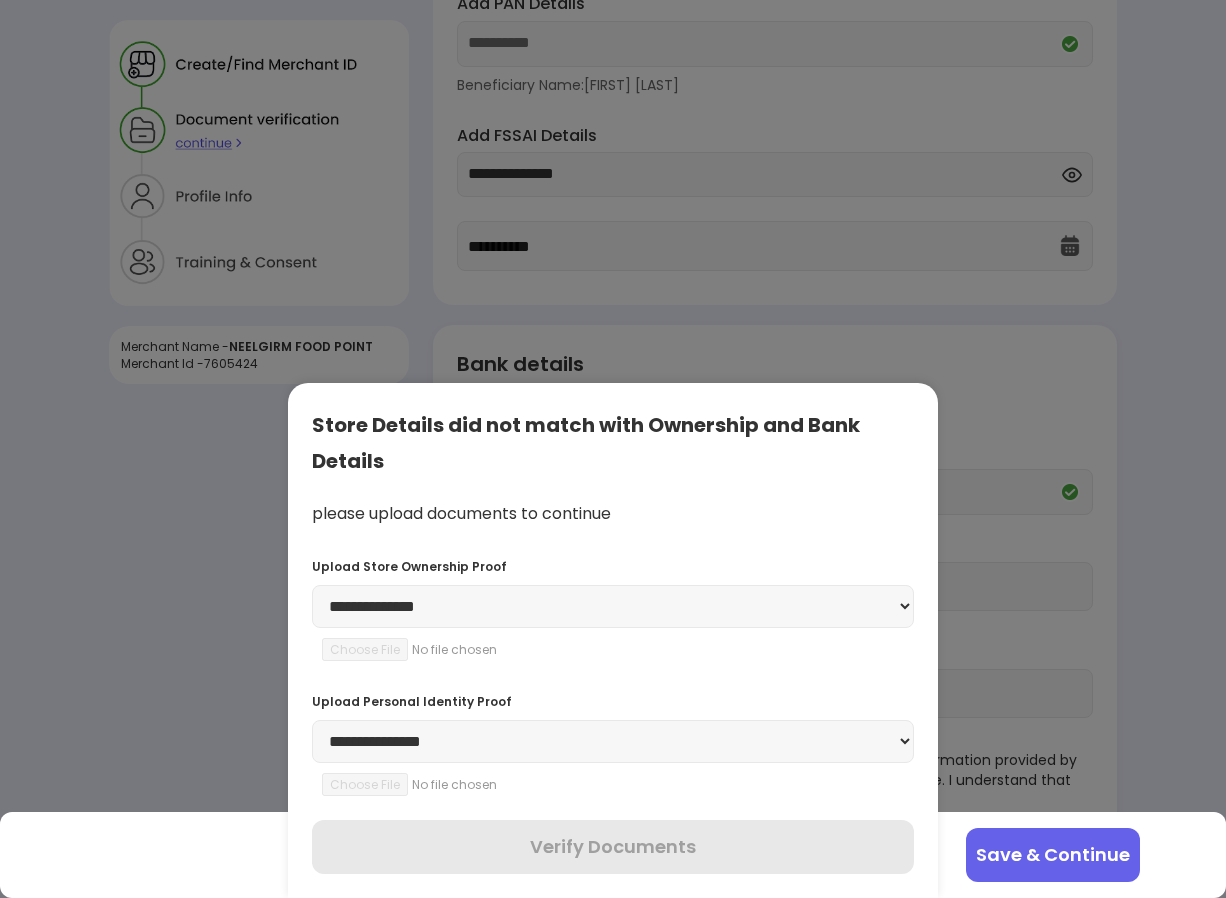 click on "**********" at bounding box center (613, 606) 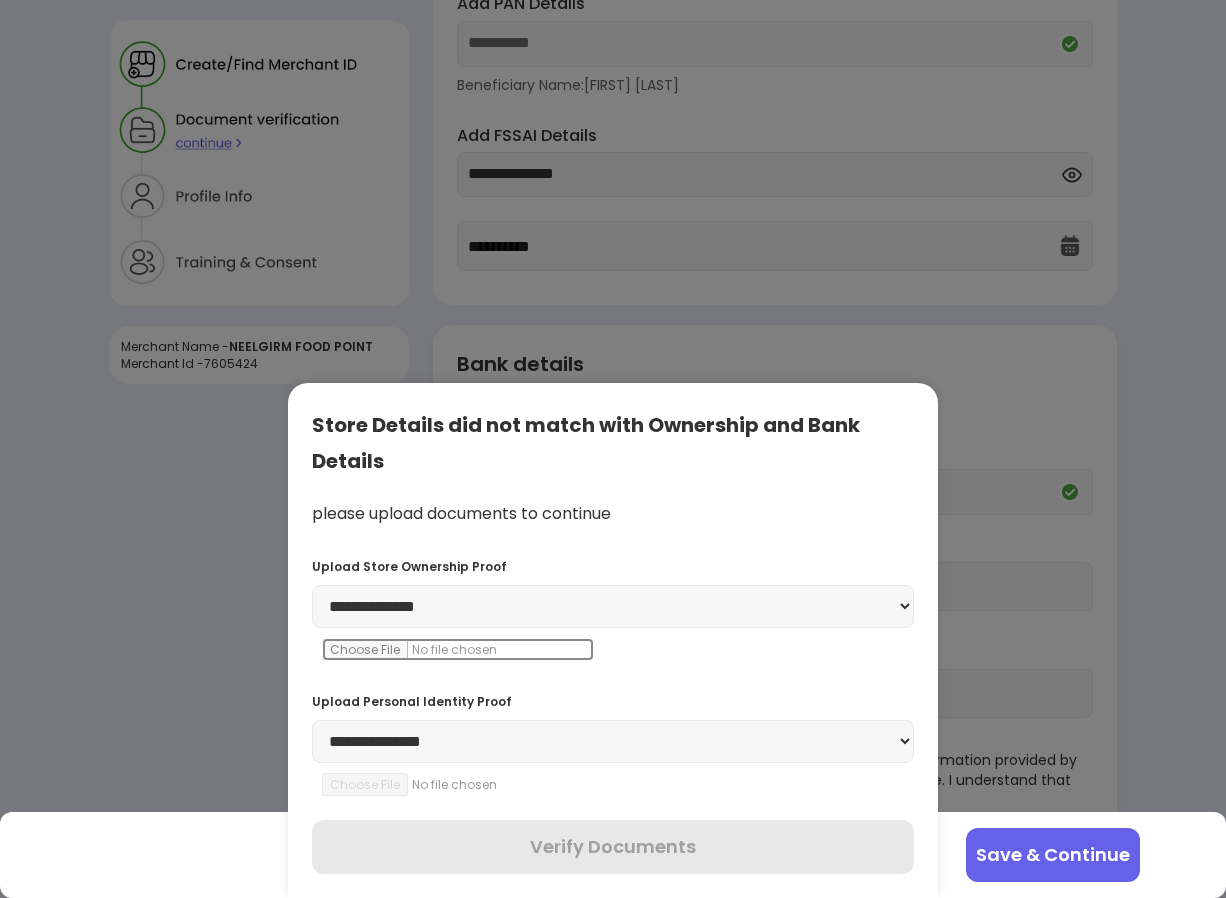 click at bounding box center [458, 649] 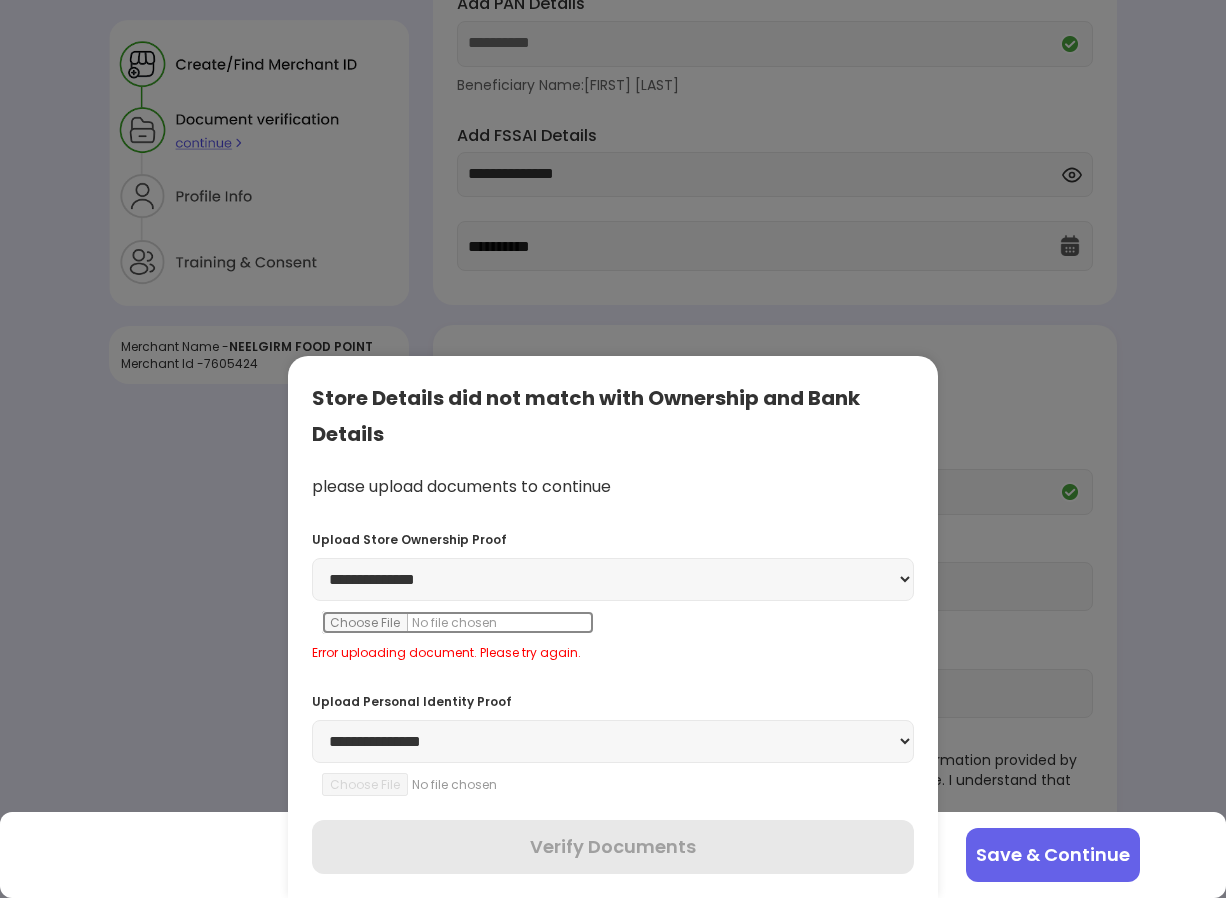click at bounding box center (458, 622) 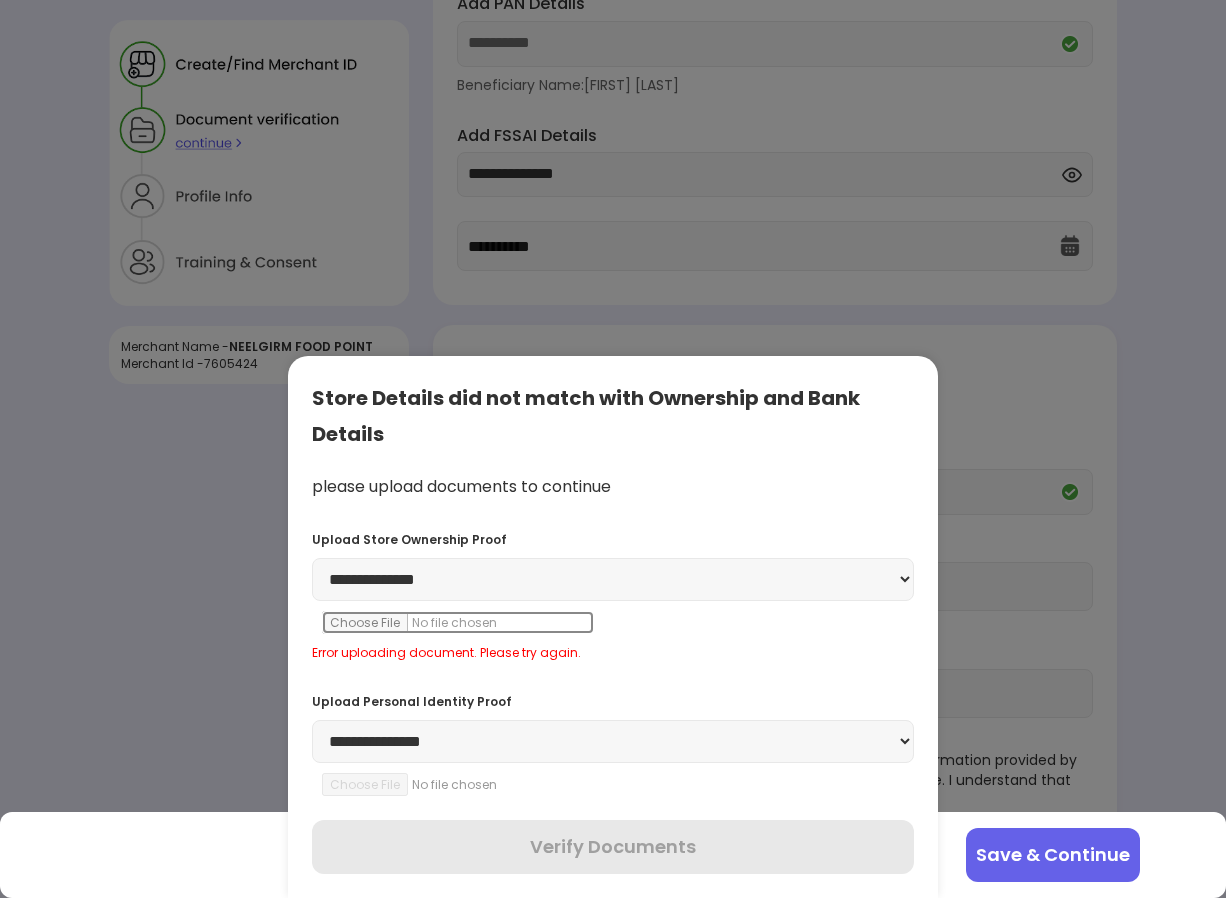 type on "**********" 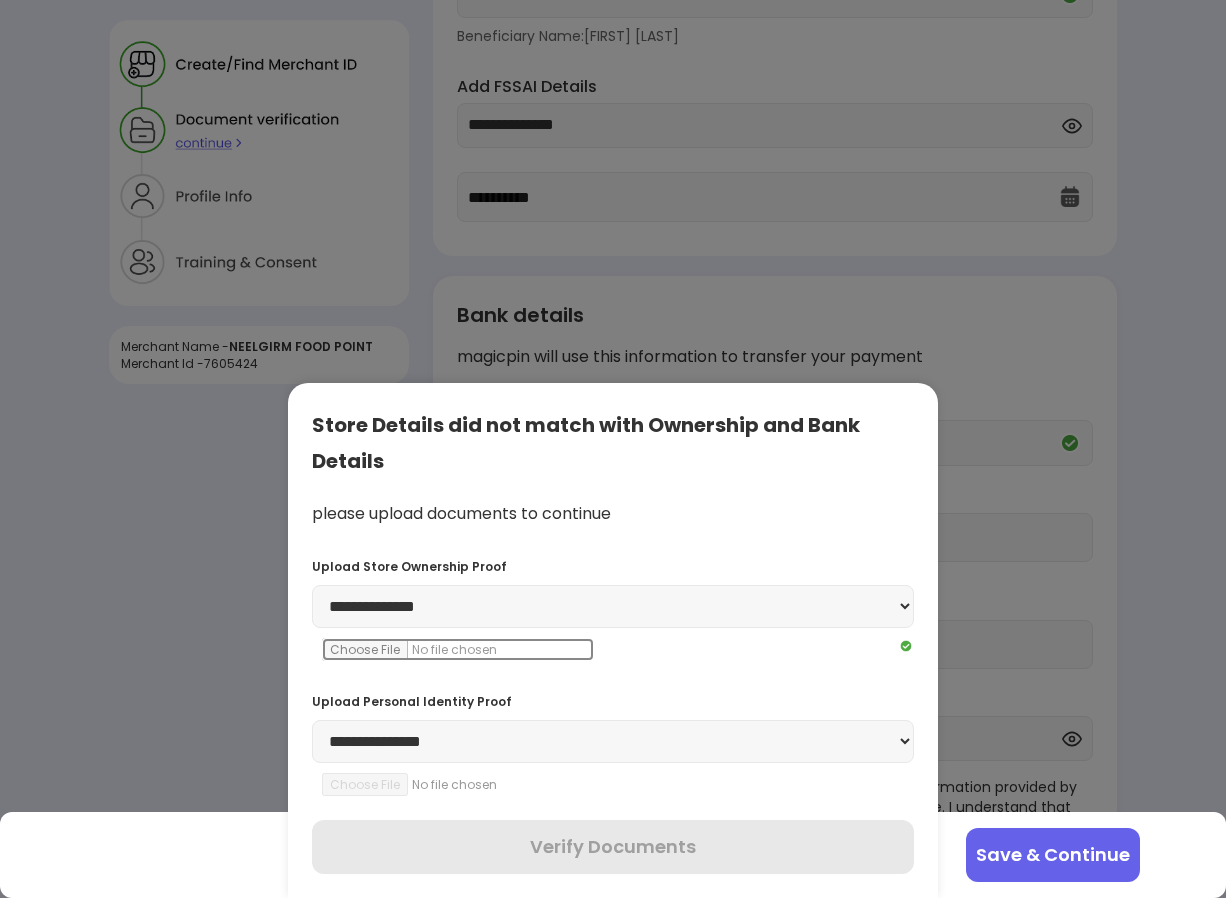 scroll, scrollTop: 211, scrollLeft: 0, axis: vertical 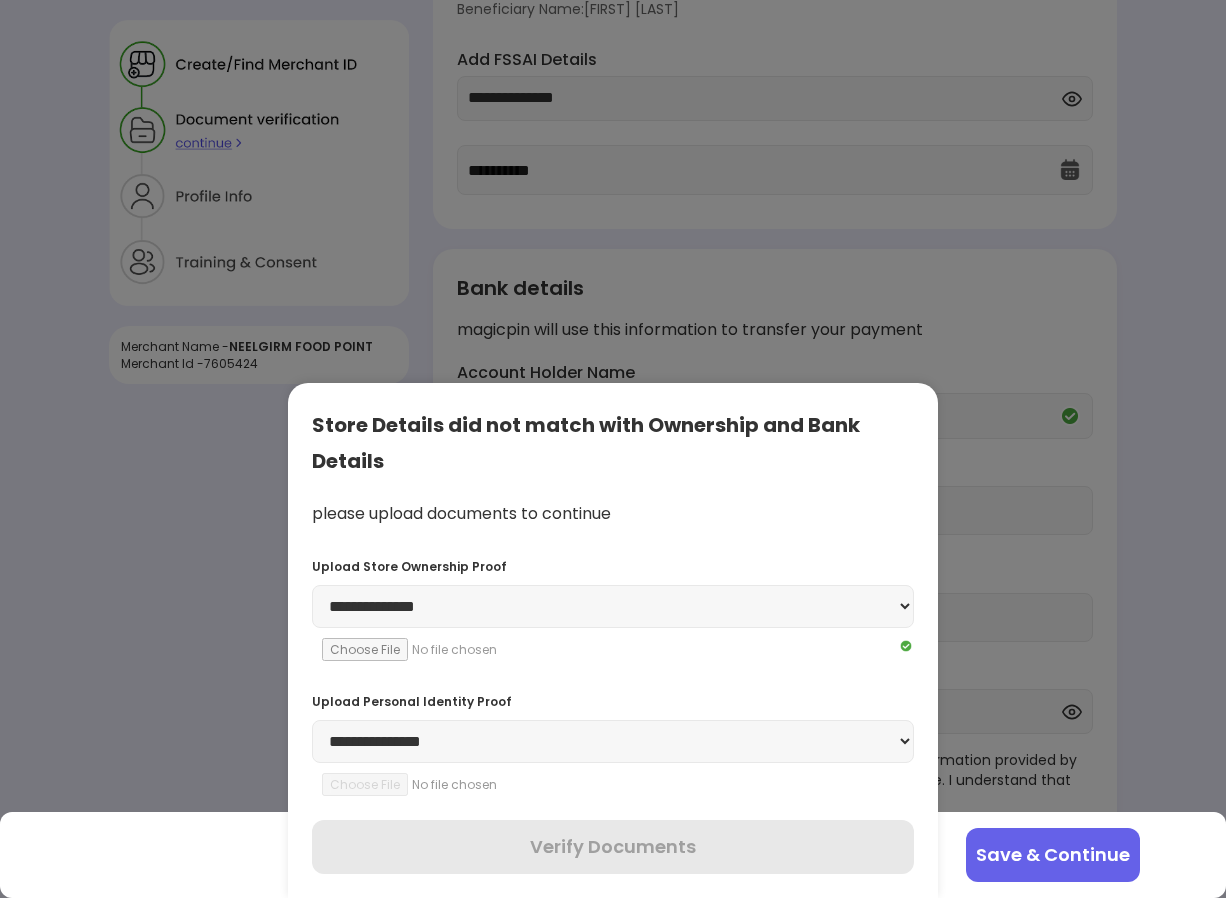 click on "**********" at bounding box center [613, 741] 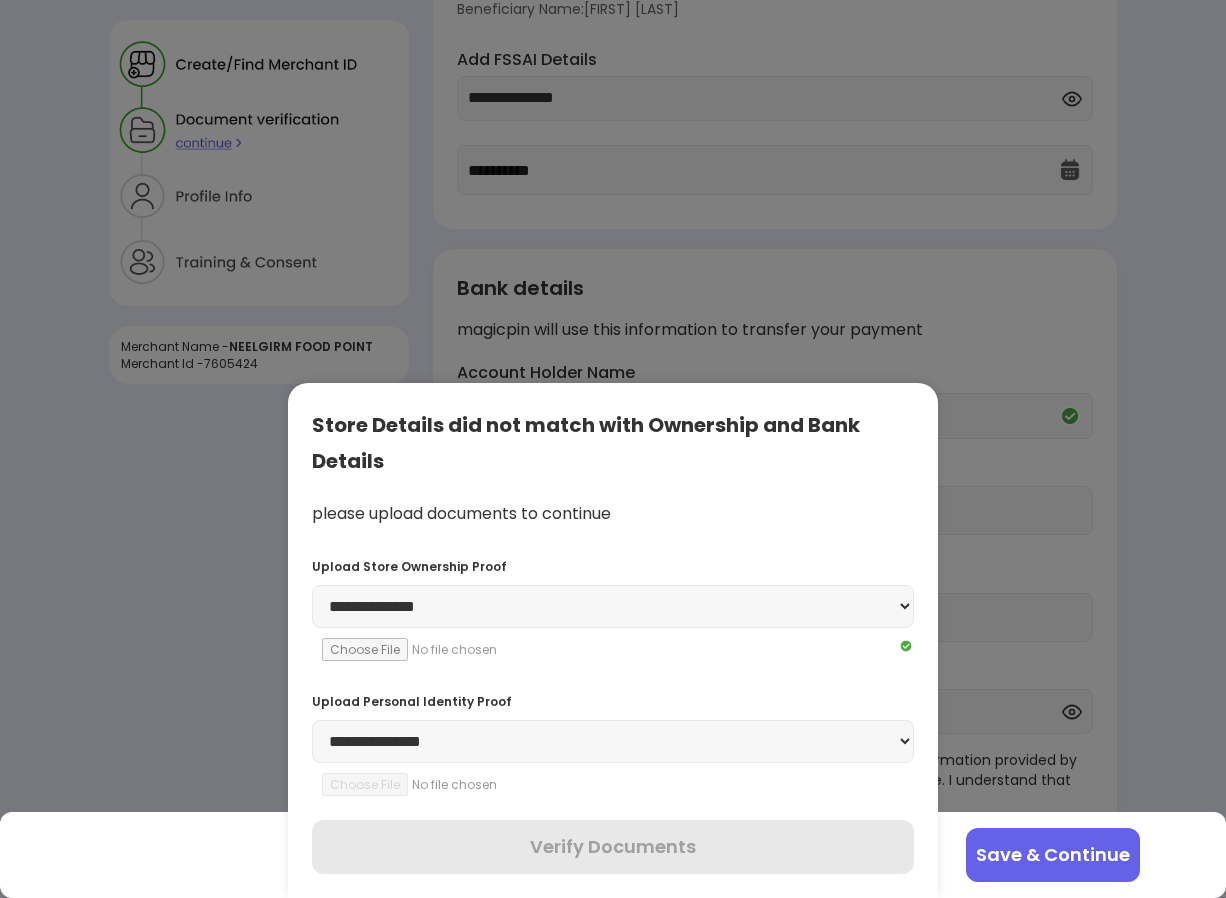 select on "******" 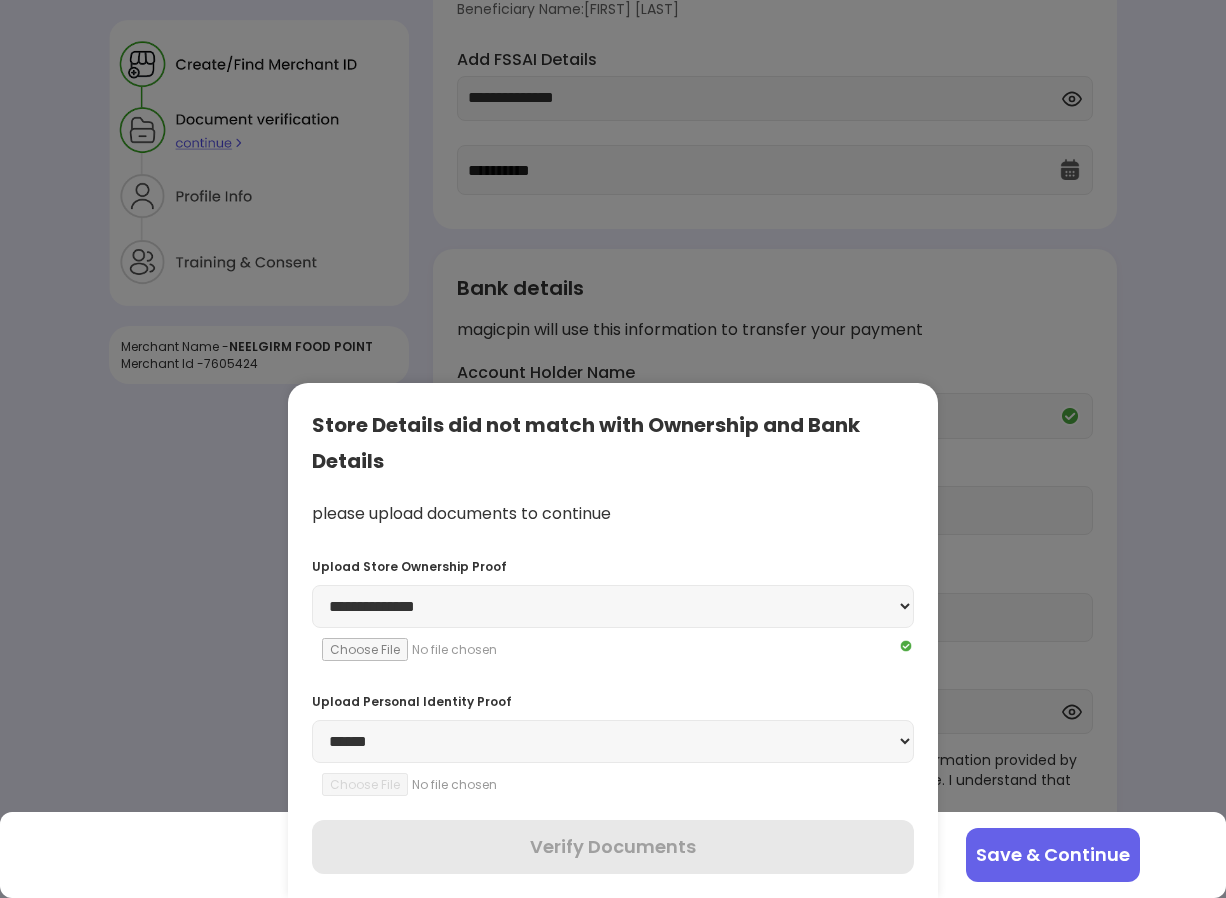 click on "**********" at bounding box center [613, 741] 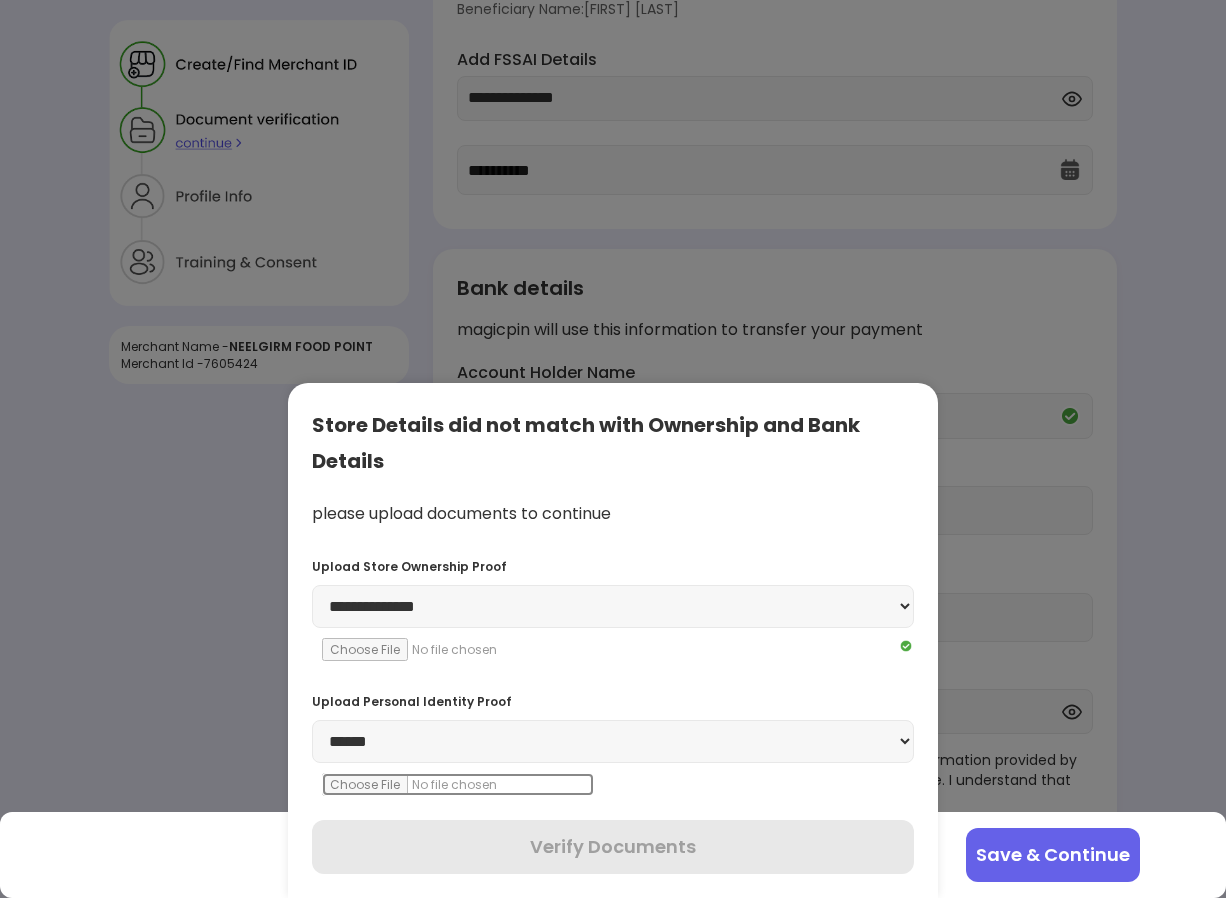click at bounding box center (458, 784) 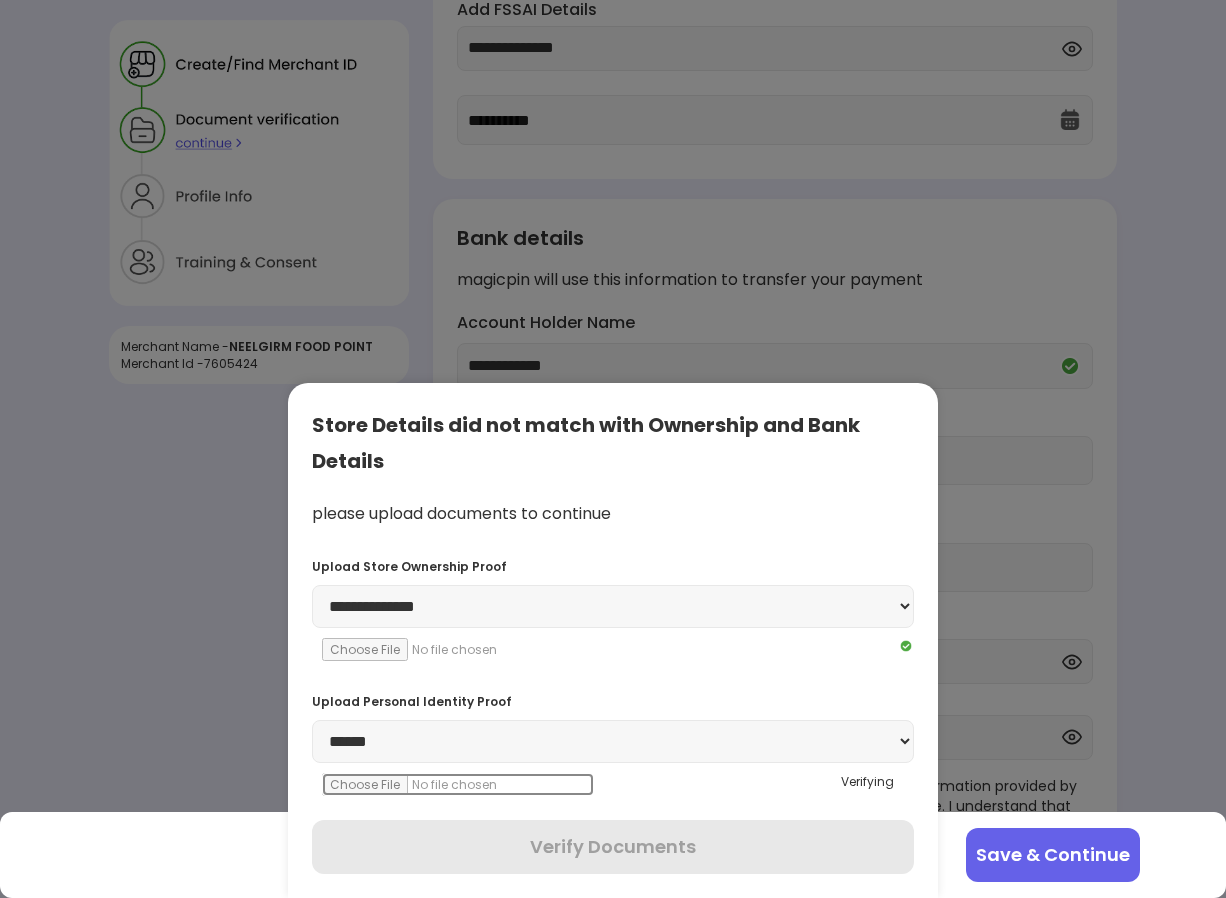 scroll, scrollTop: 287, scrollLeft: 0, axis: vertical 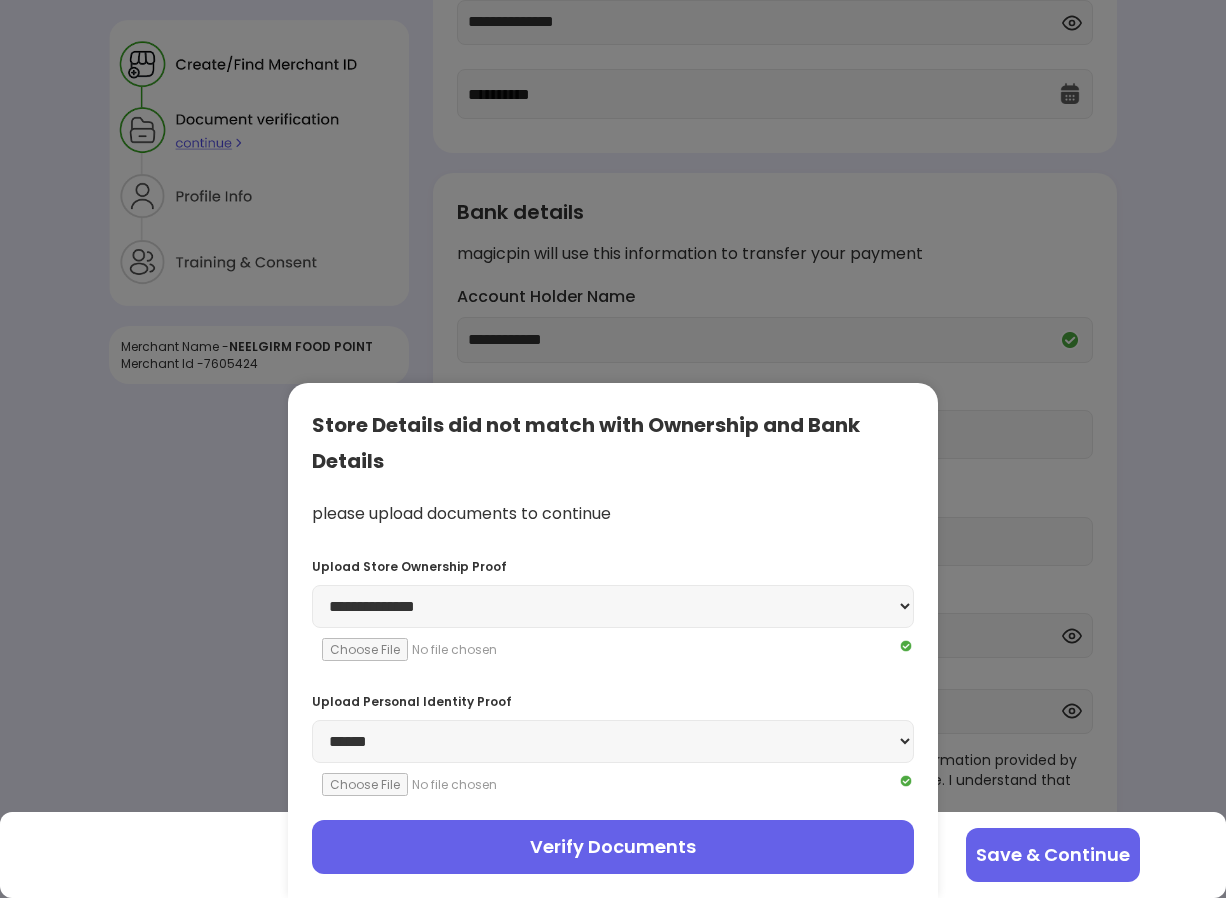 click on "Verify Documents" at bounding box center [613, 847] 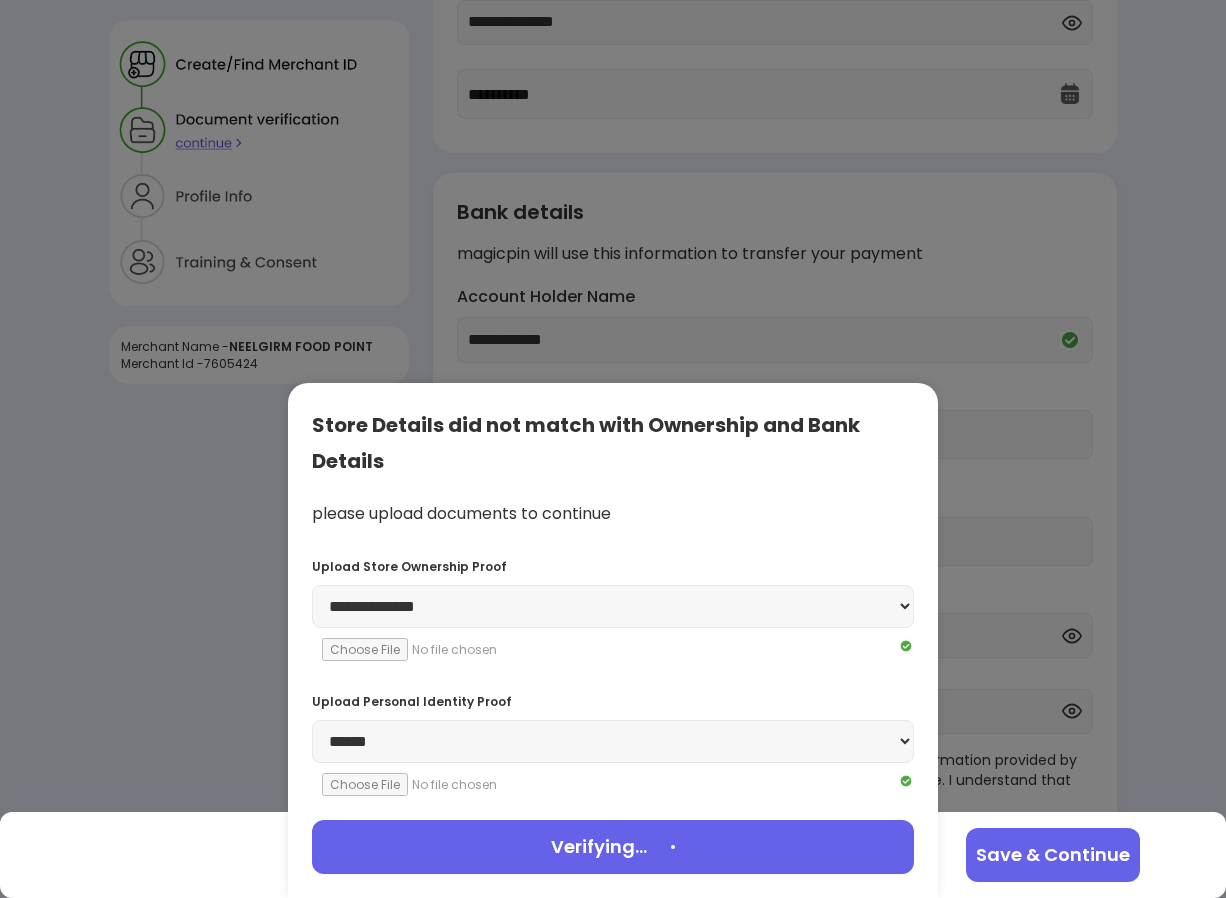 scroll, scrollTop: 0, scrollLeft: 0, axis: both 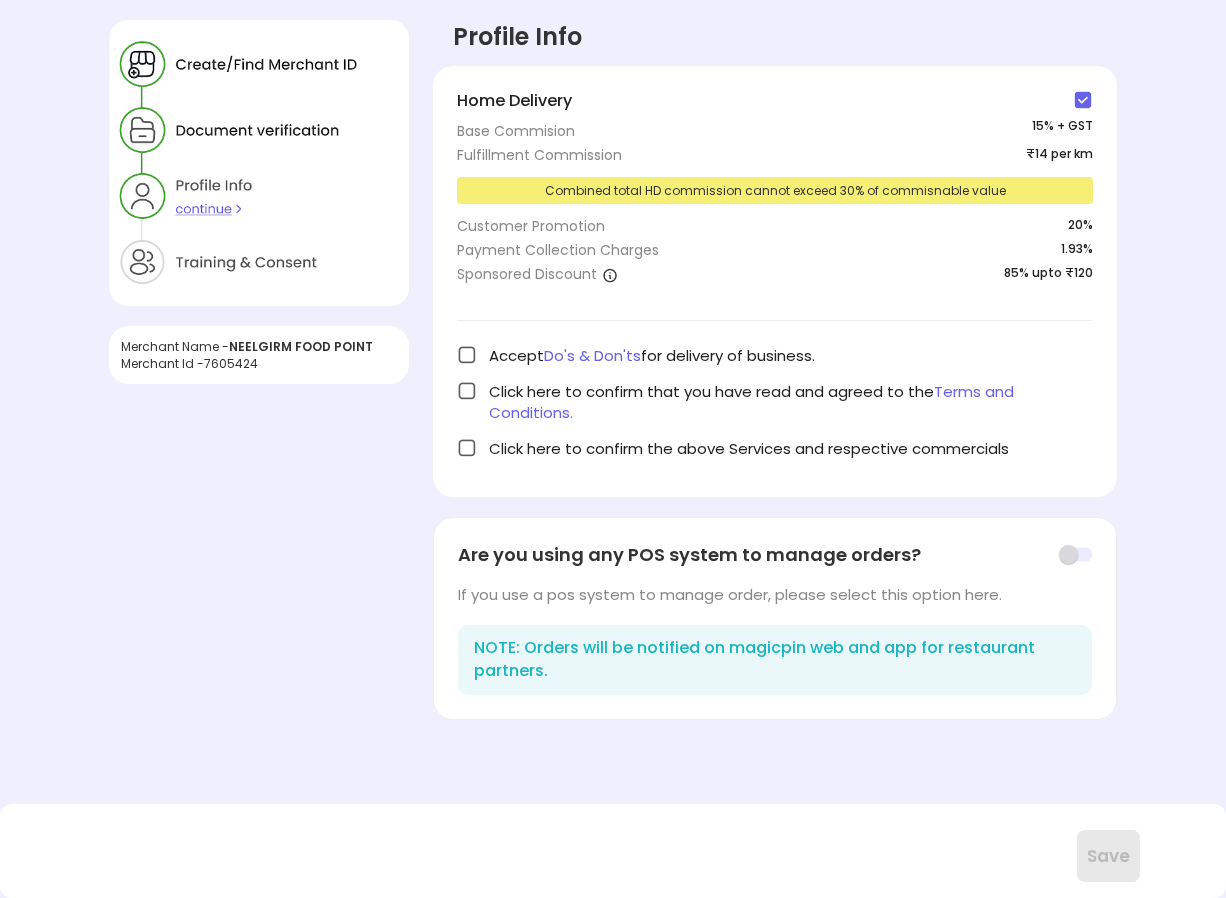 click at bounding box center (467, 355) 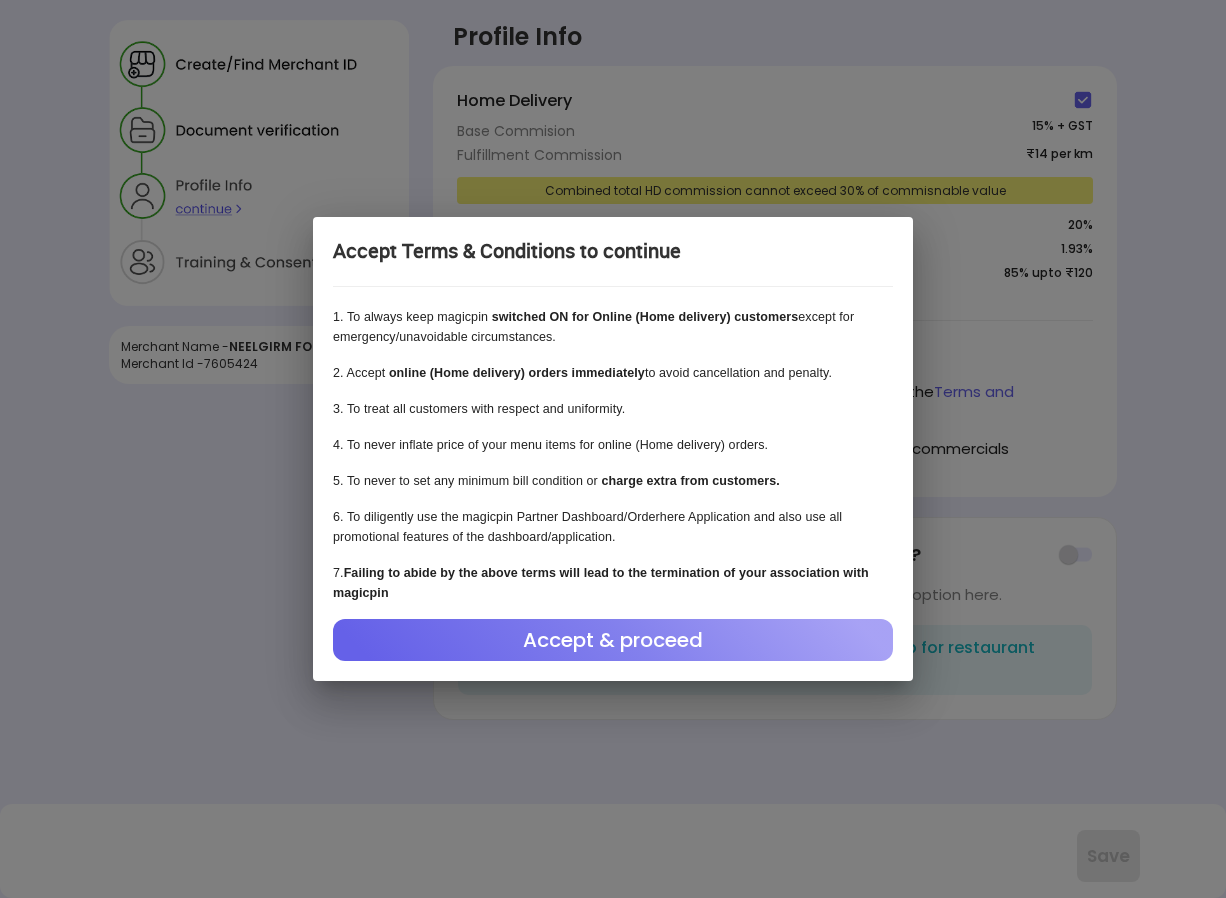 click on "Accept & proceed" at bounding box center [613, 640] 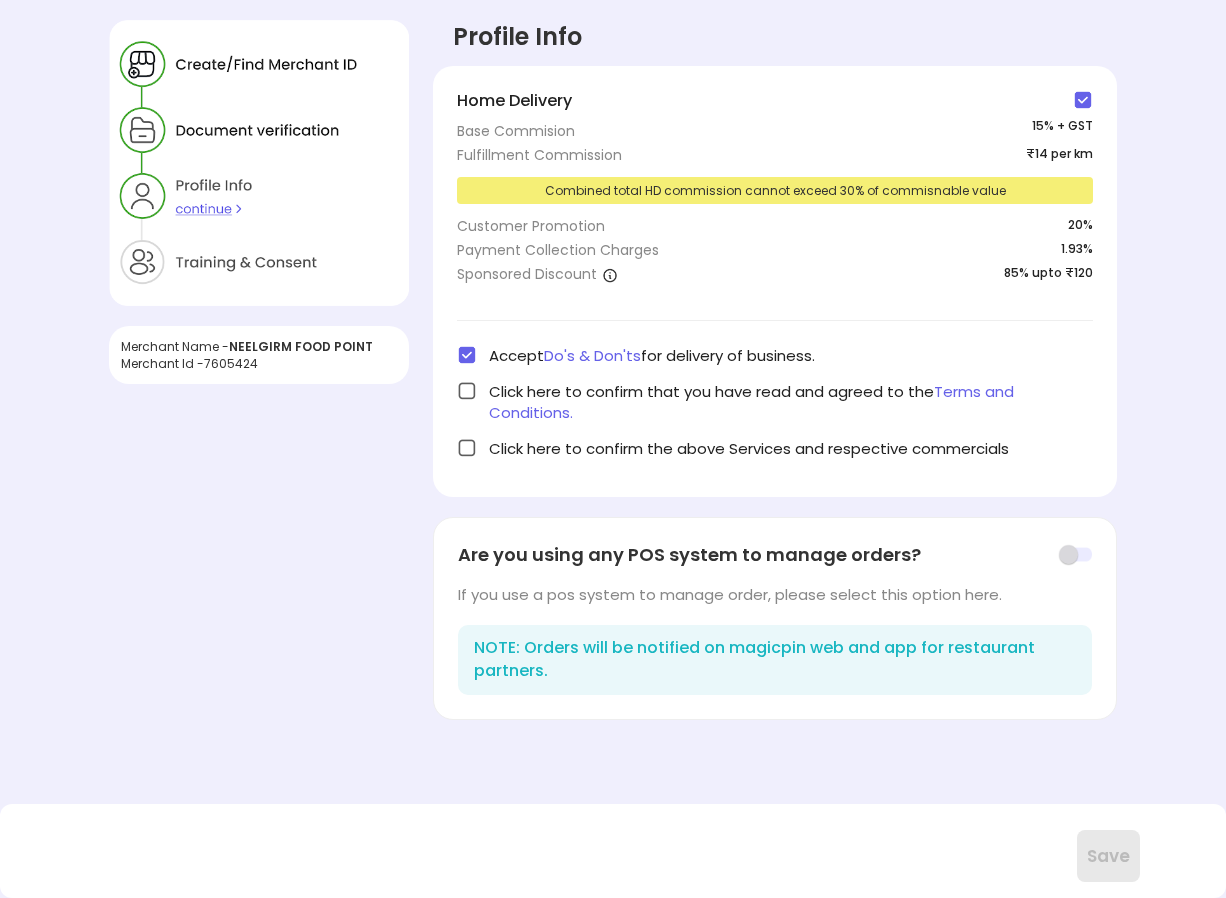 click at bounding box center (467, 391) 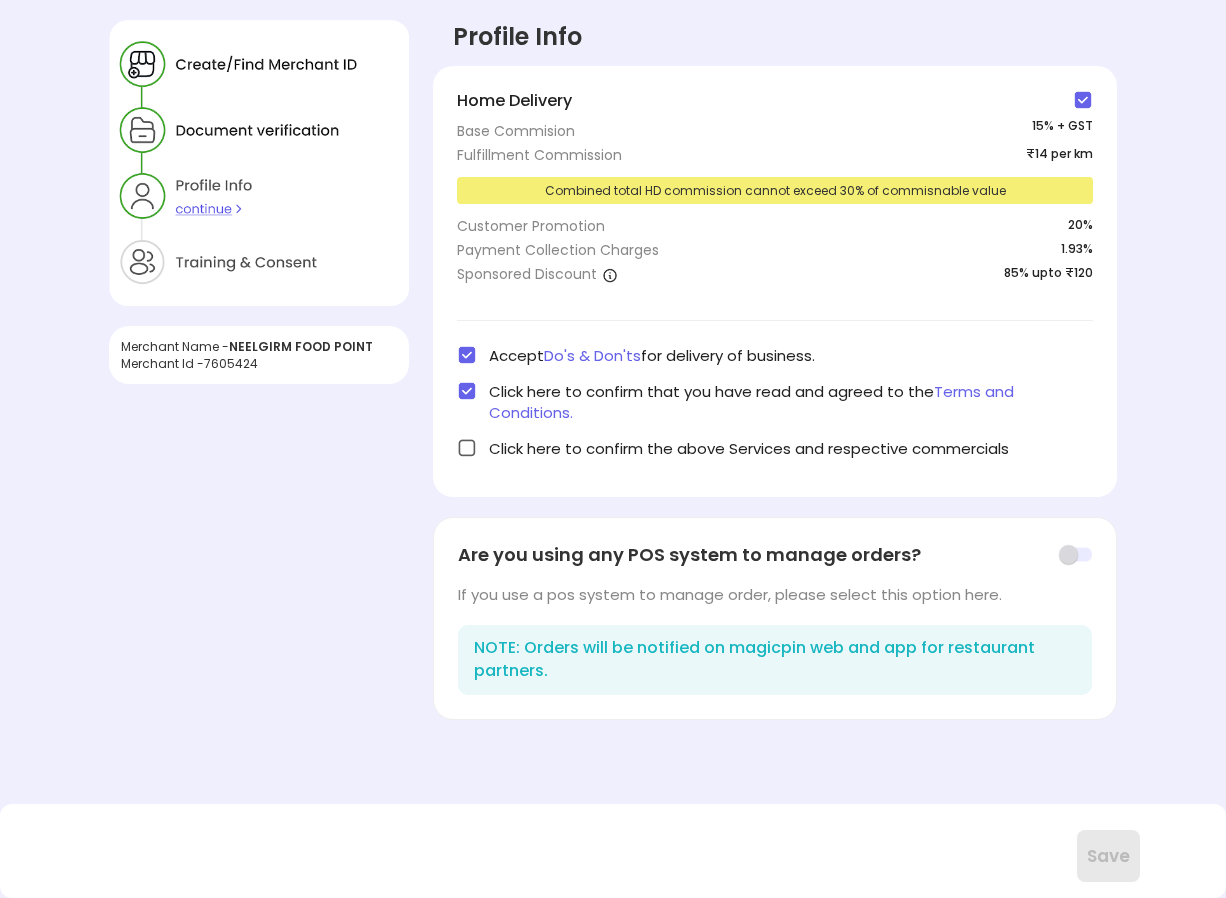 click at bounding box center (467, 448) 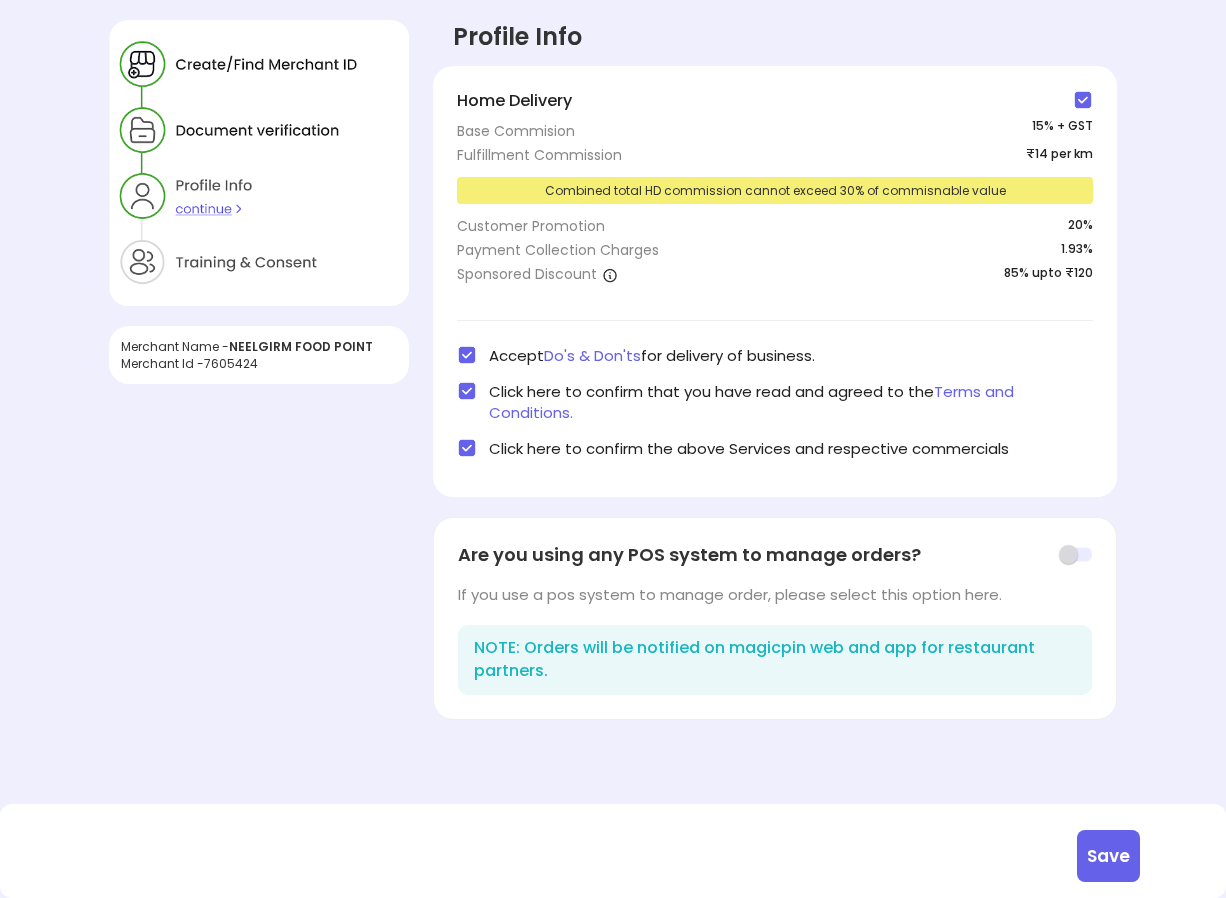 click on "Save" at bounding box center [1108, 856] 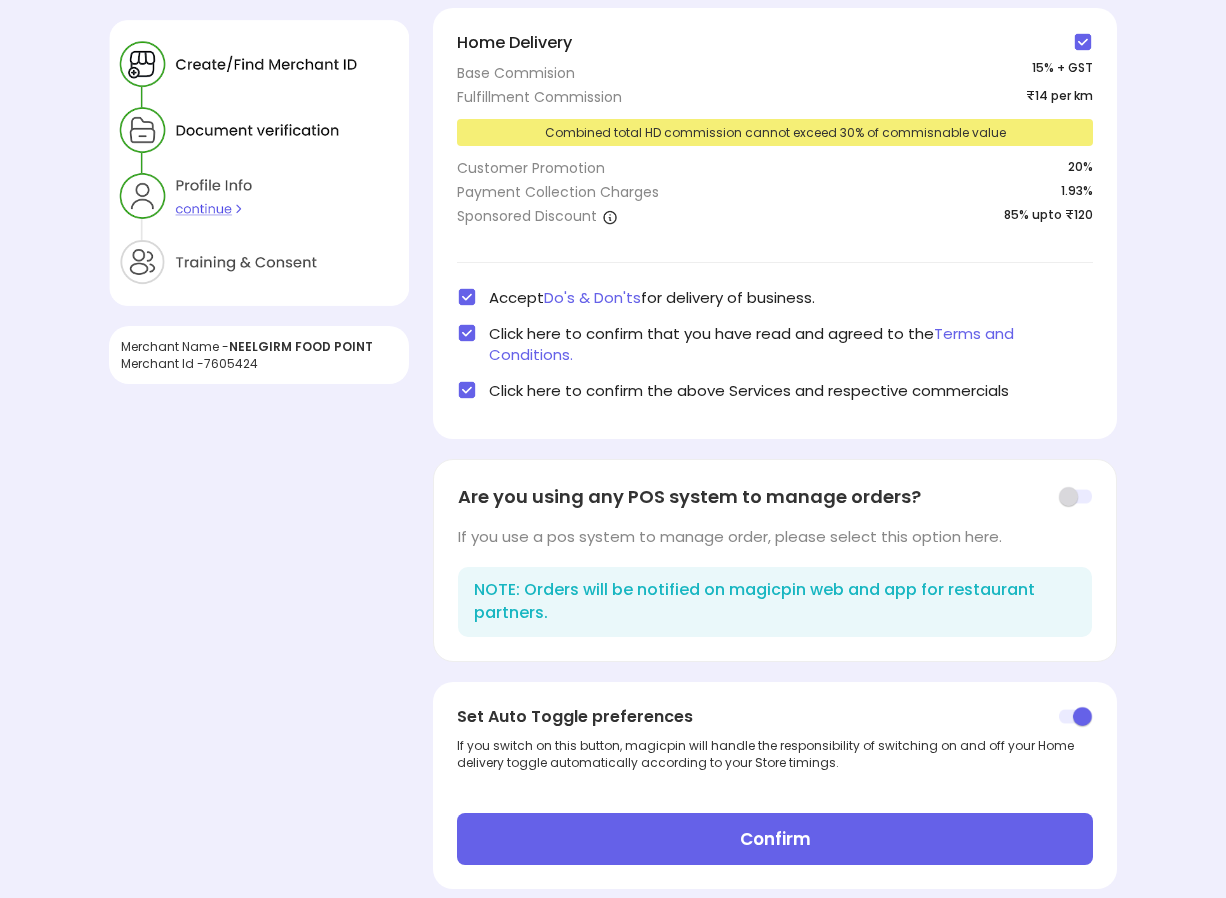 scroll, scrollTop: 89, scrollLeft: 0, axis: vertical 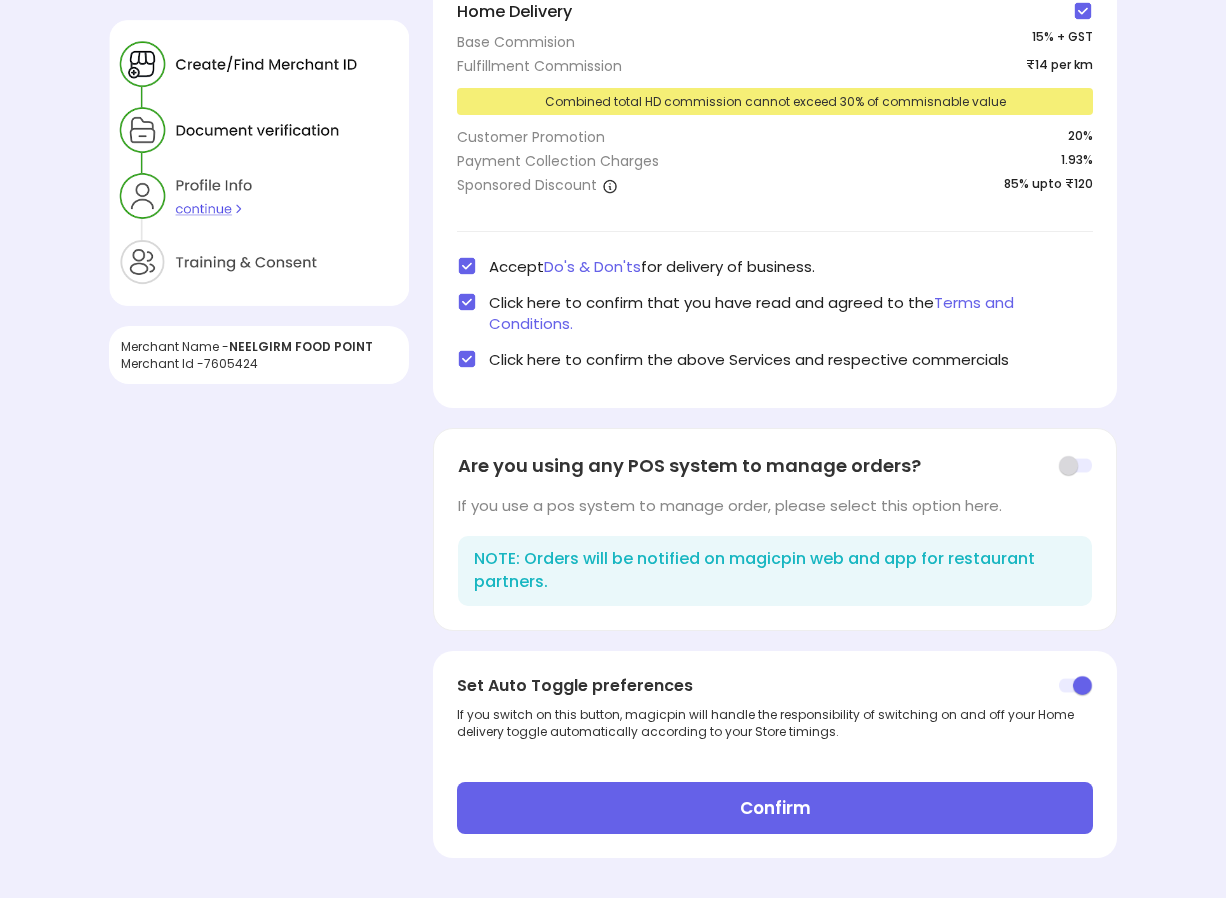 click on "Confirm" at bounding box center [775, 808] 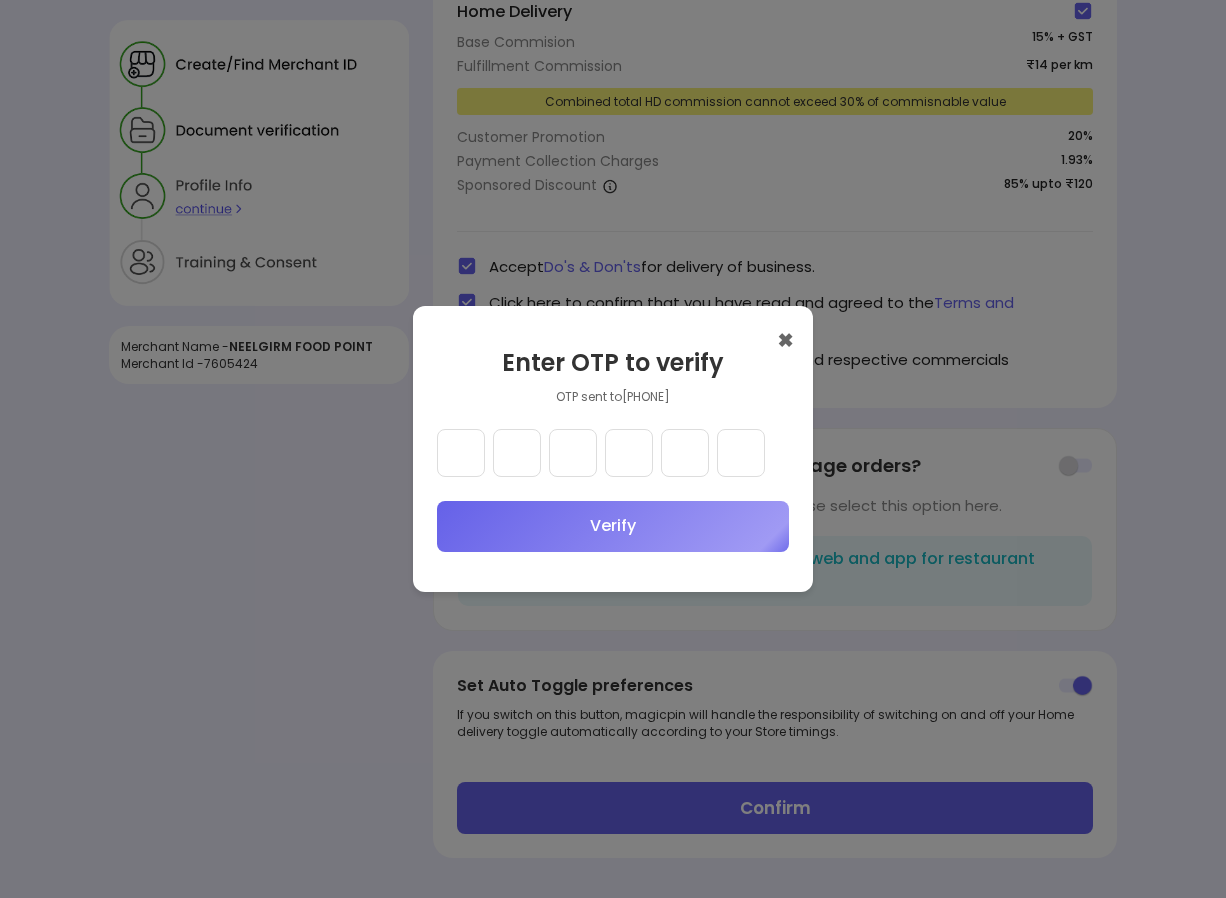 click at bounding box center [461, 453] 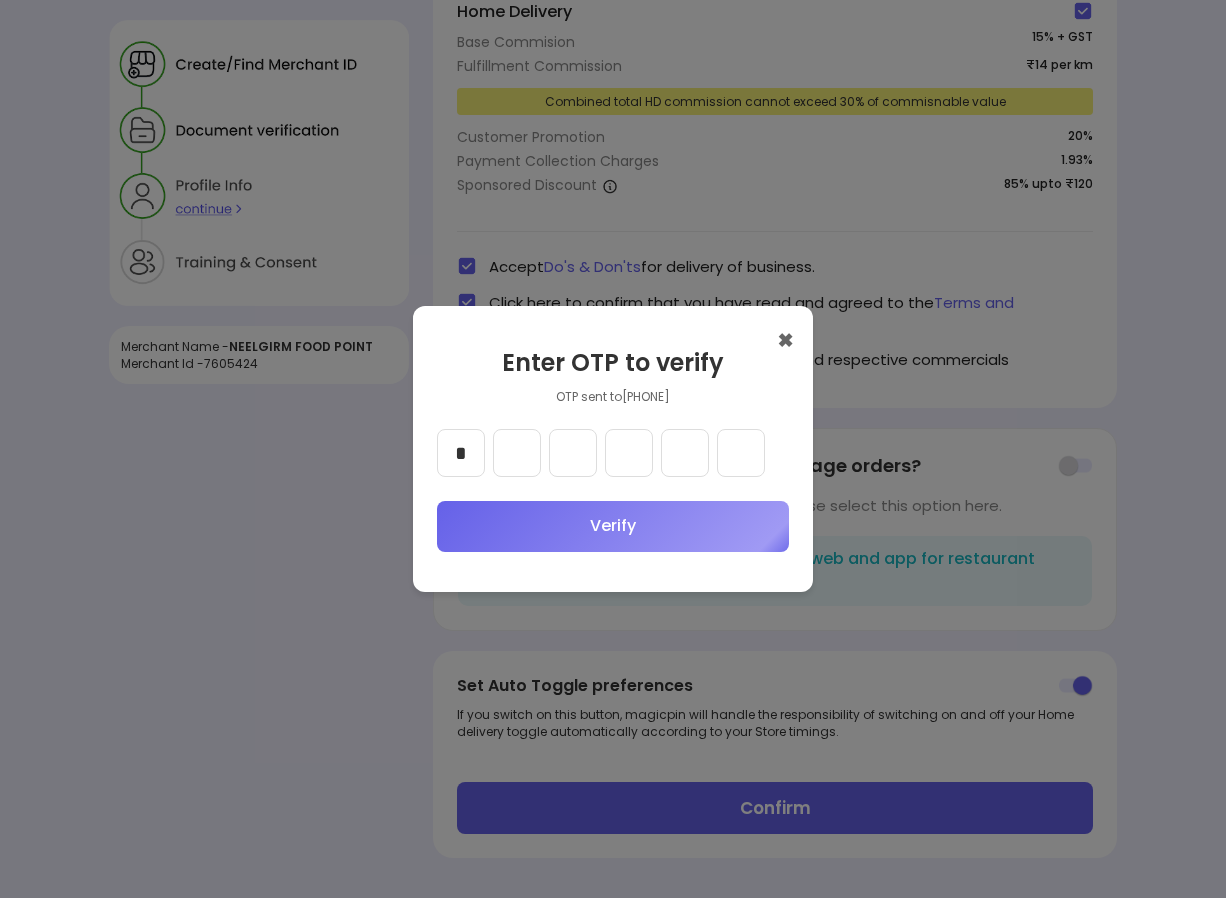 type on "*" 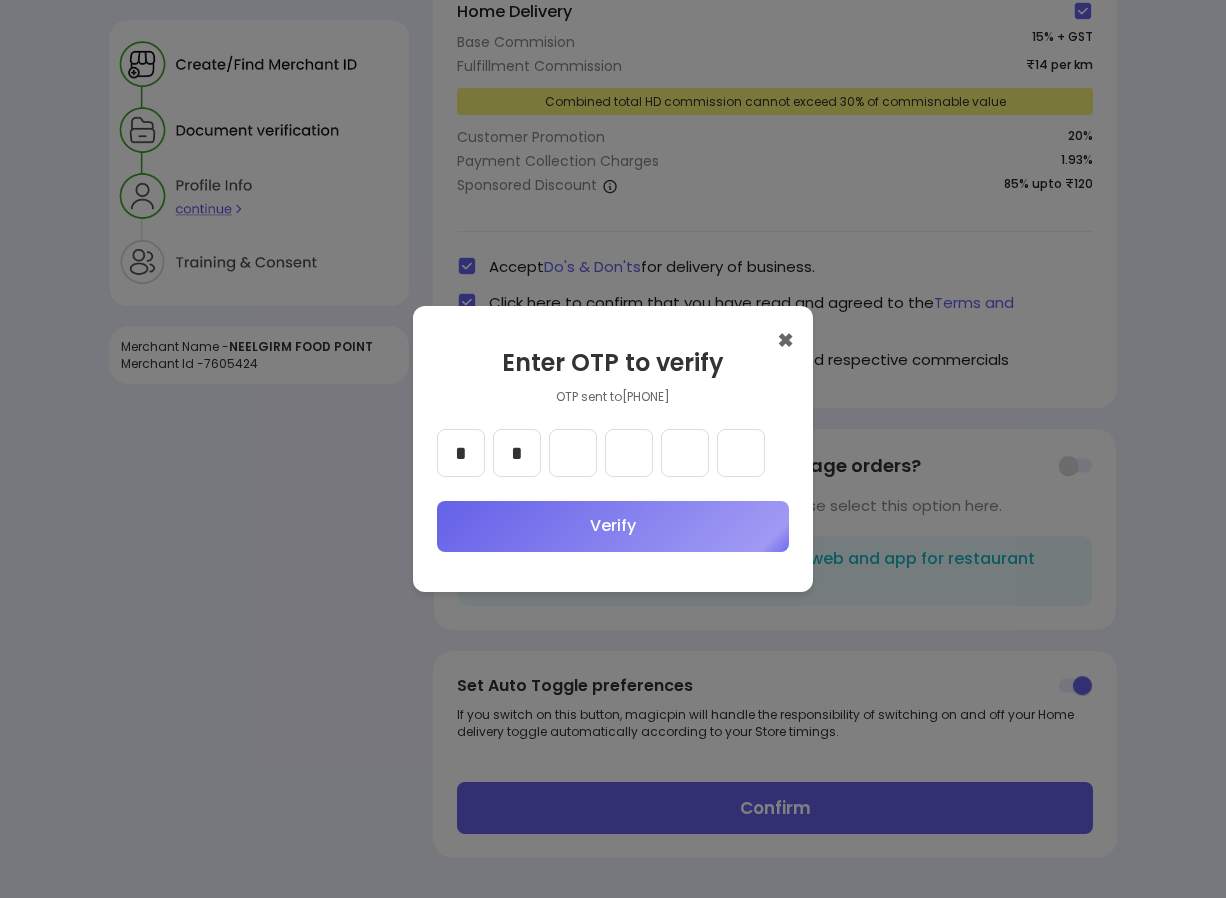 type on "*" 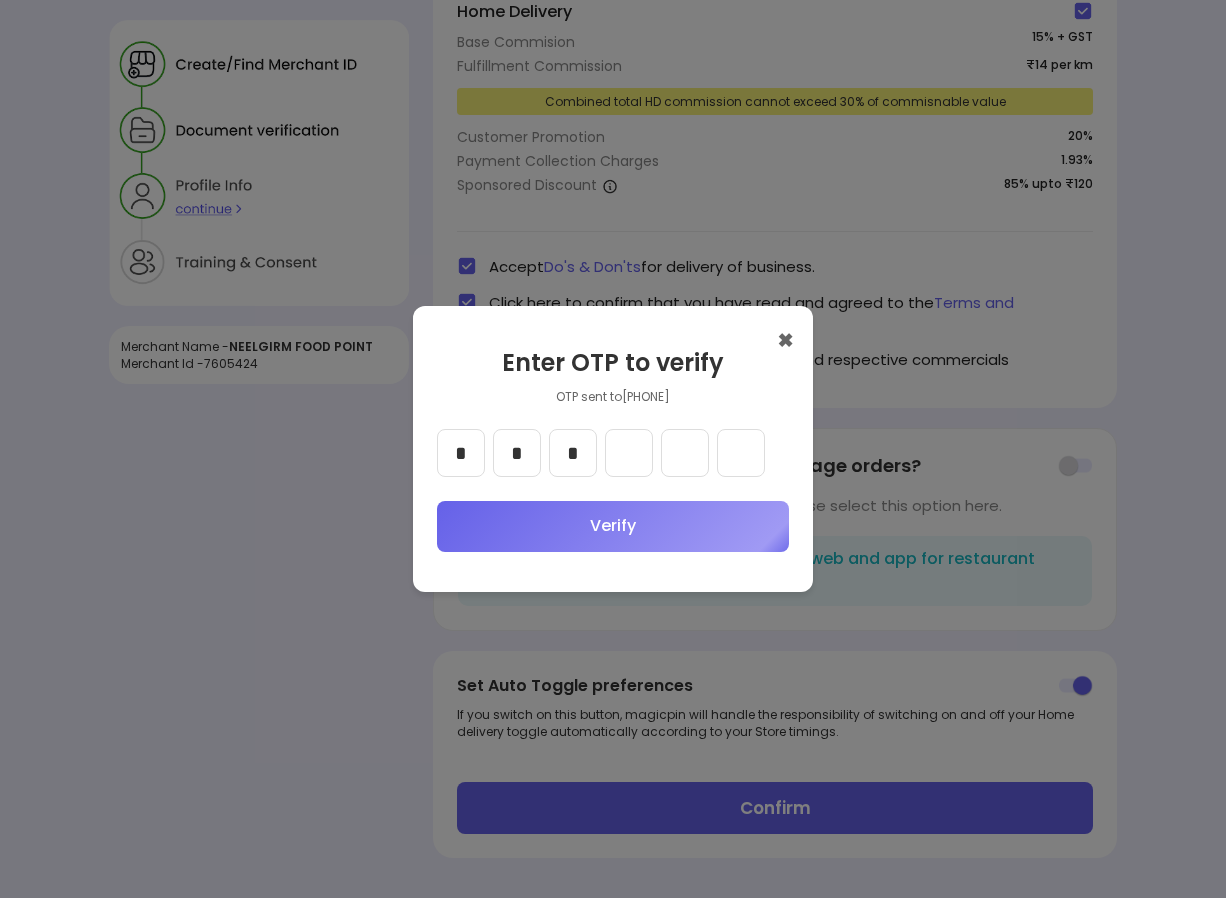 type on "*" 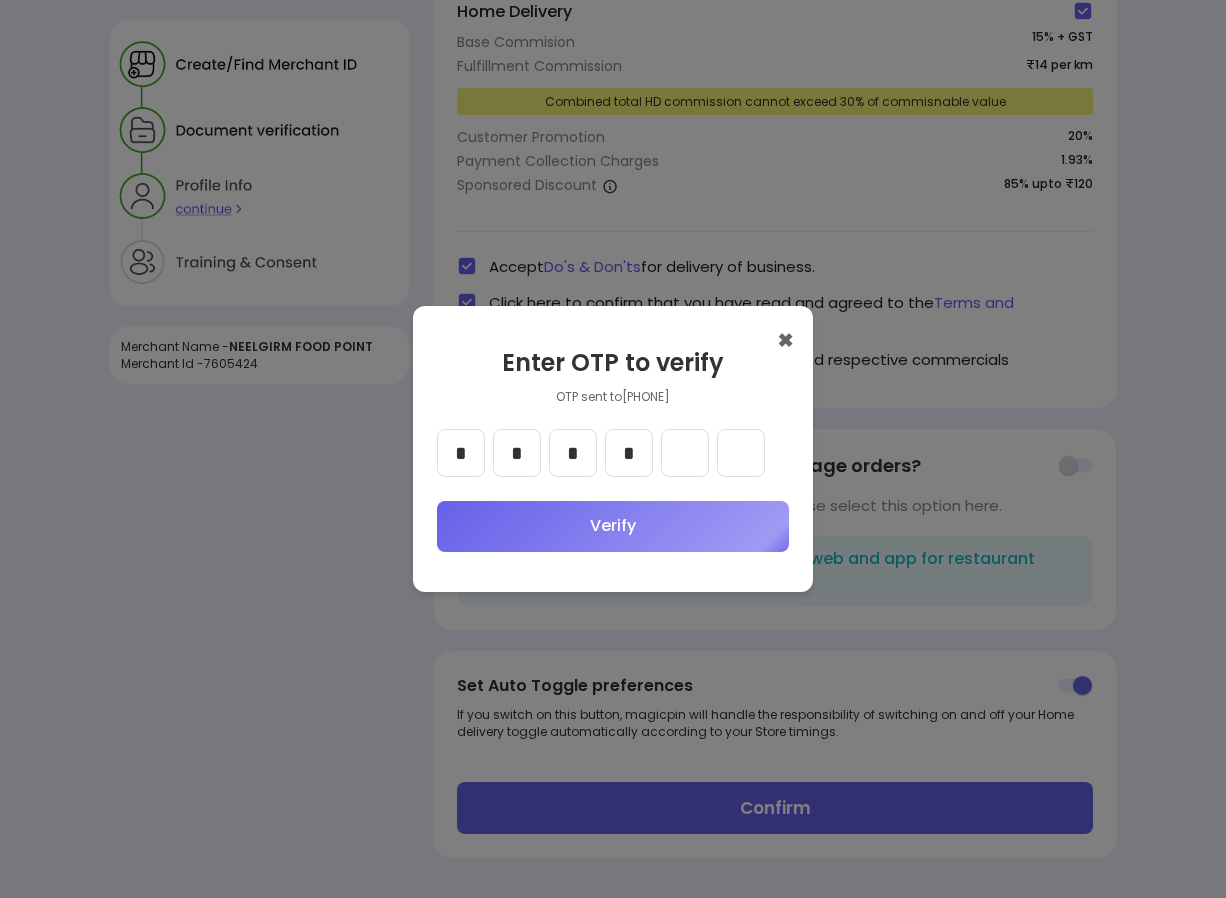 type on "*" 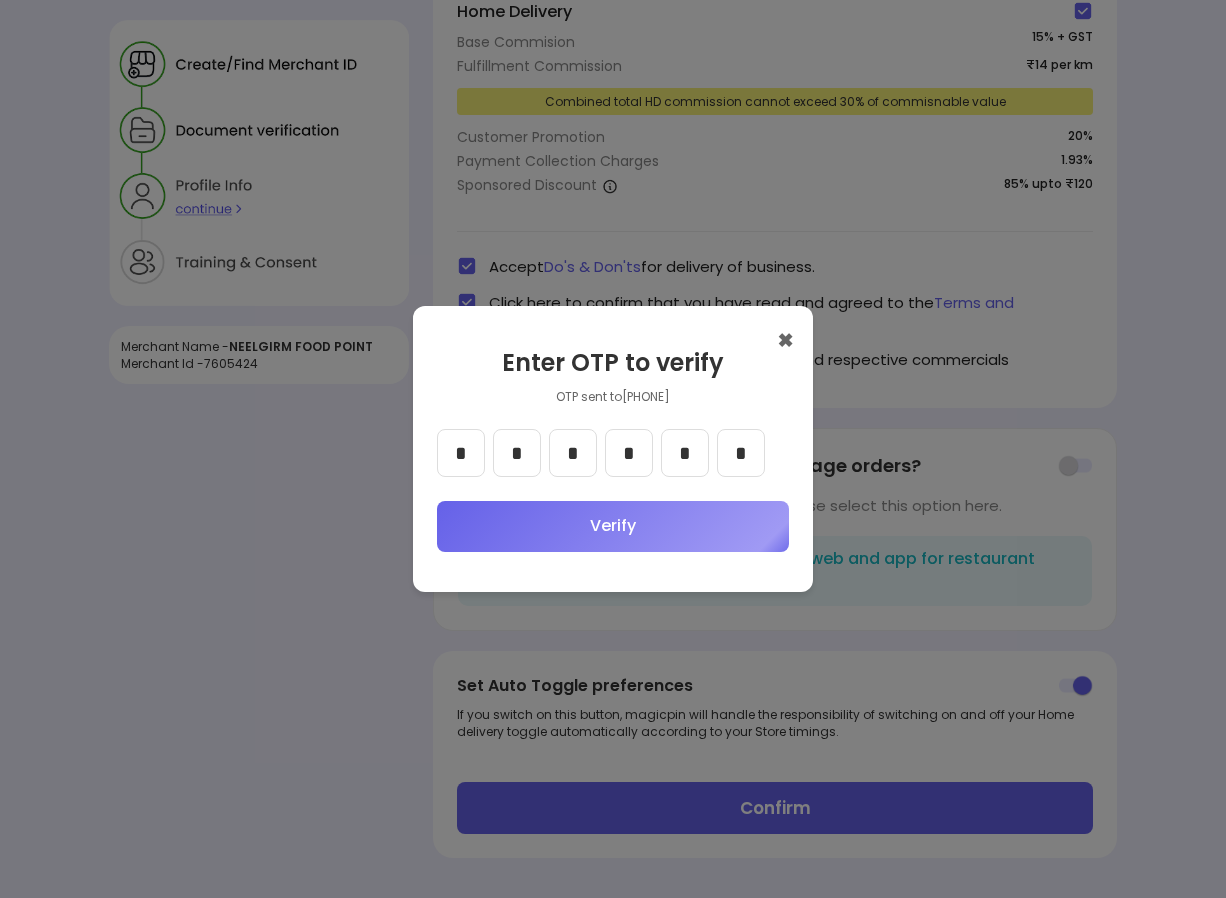 type on "*" 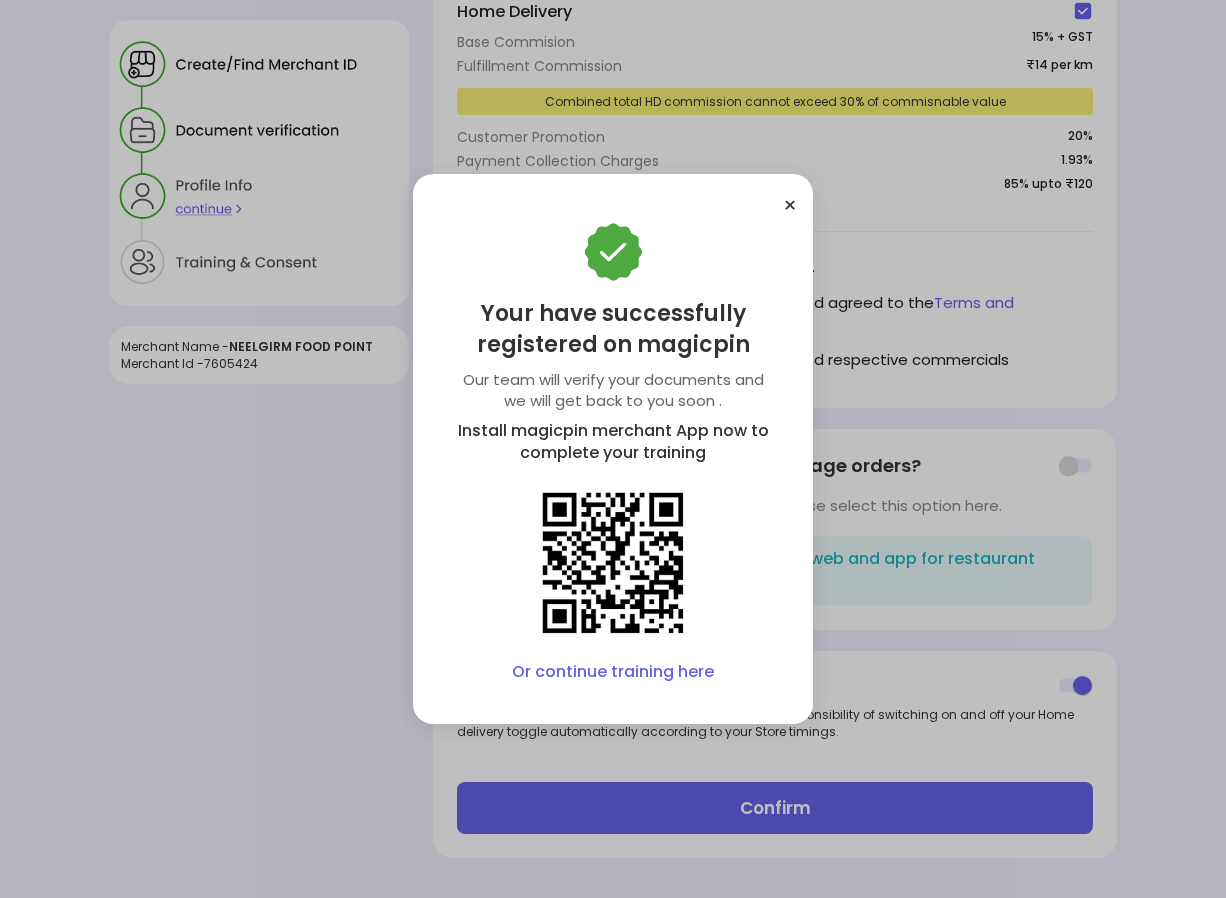 click on "Or continue training here" at bounding box center [613, 672] 